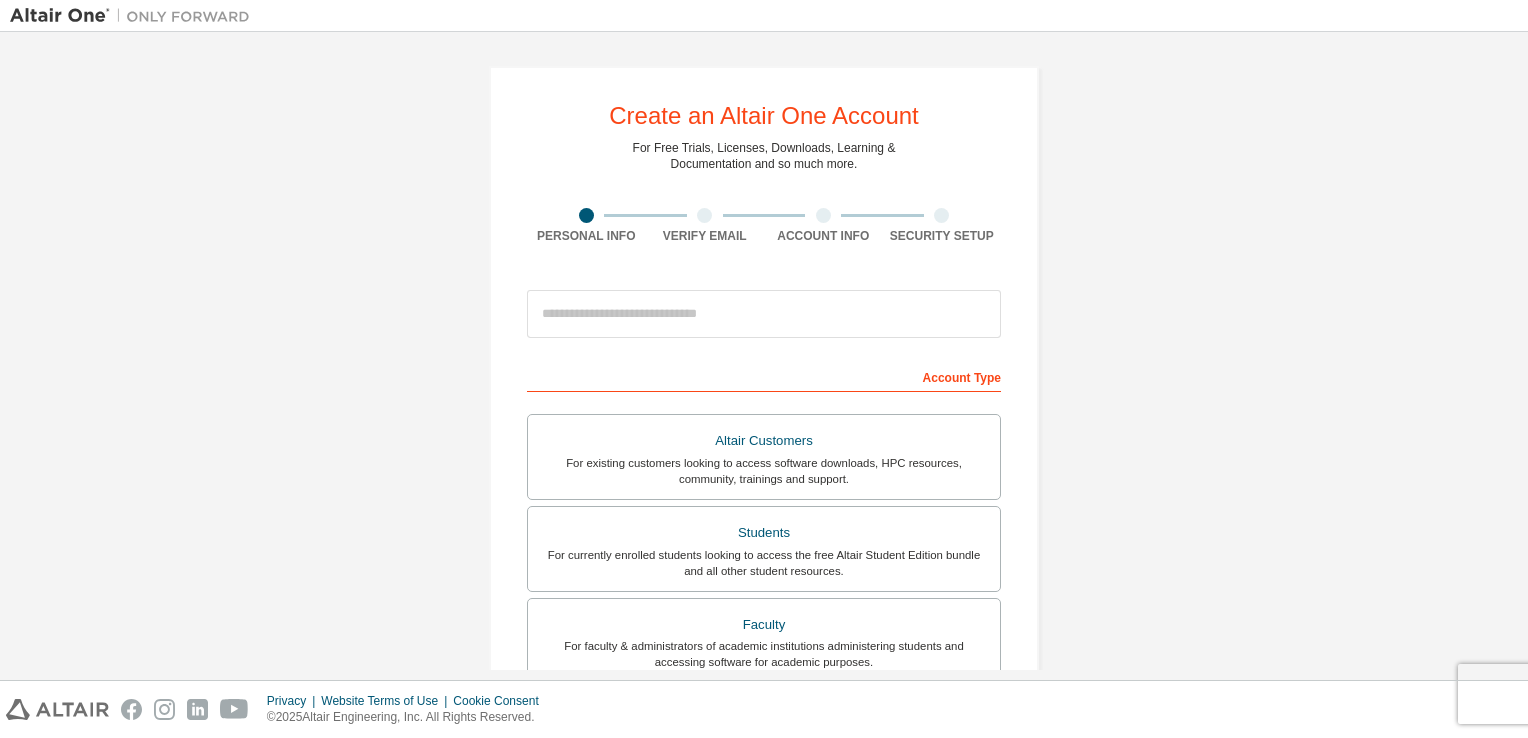 scroll, scrollTop: 0, scrollLeft: 0, axis: both 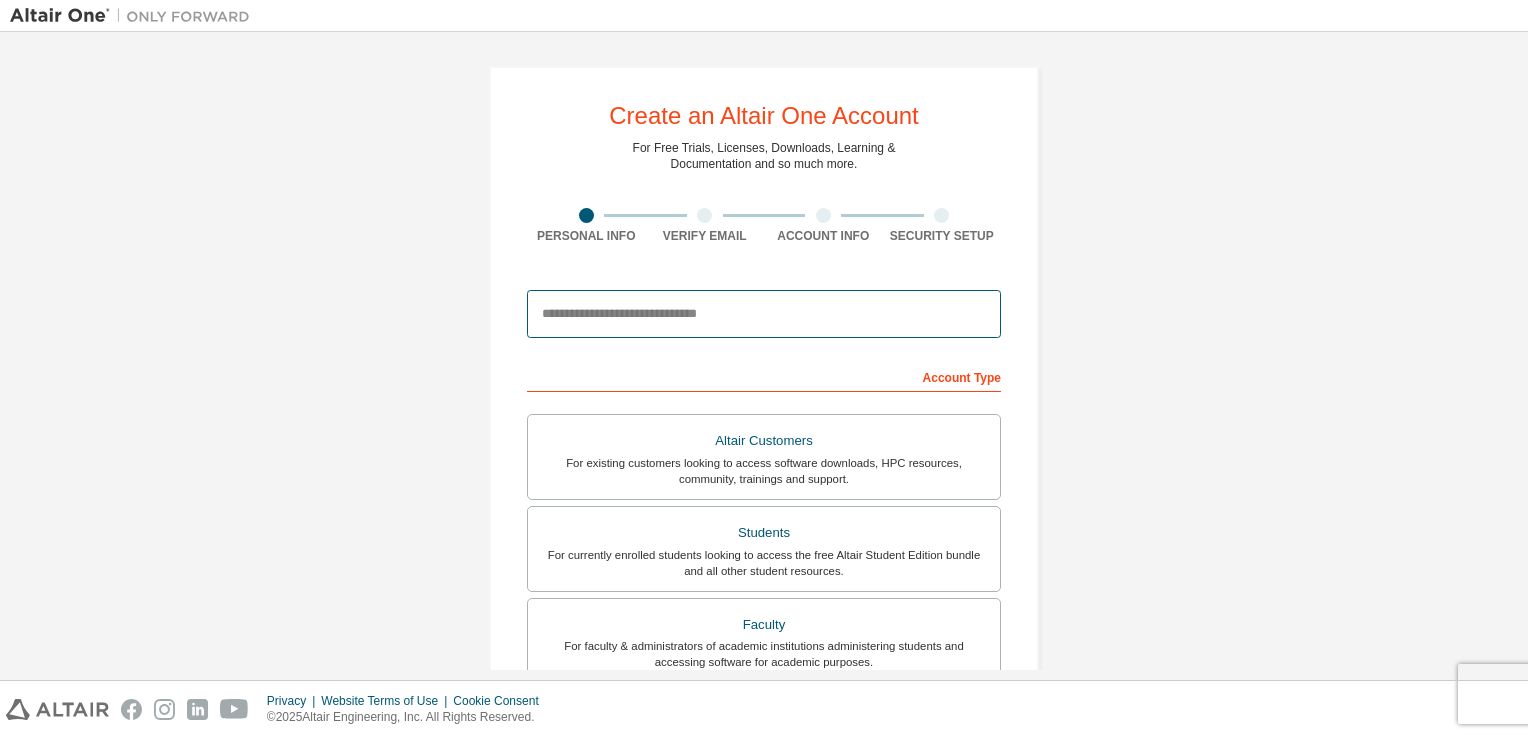 click at bounding box center (764, 314) 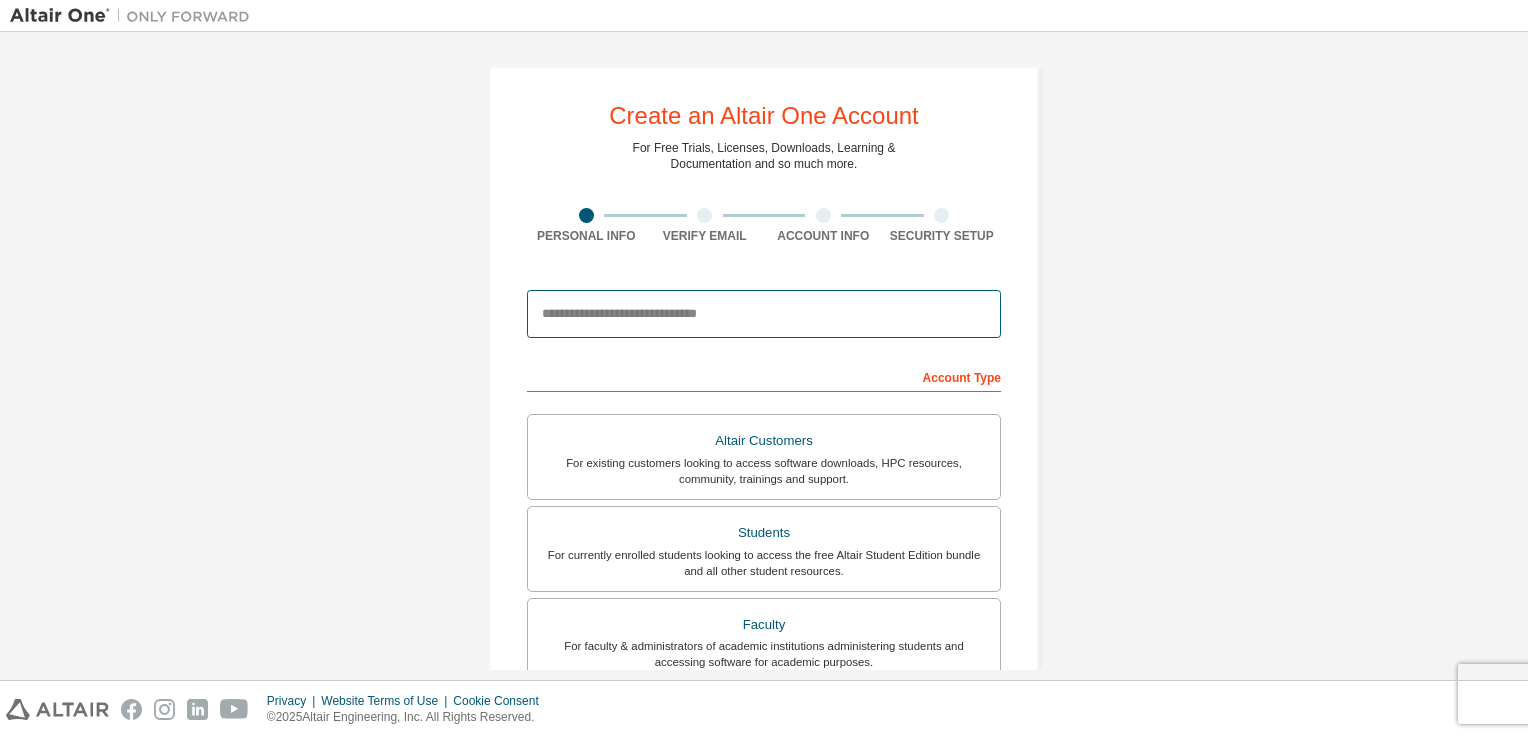 type on "**********" 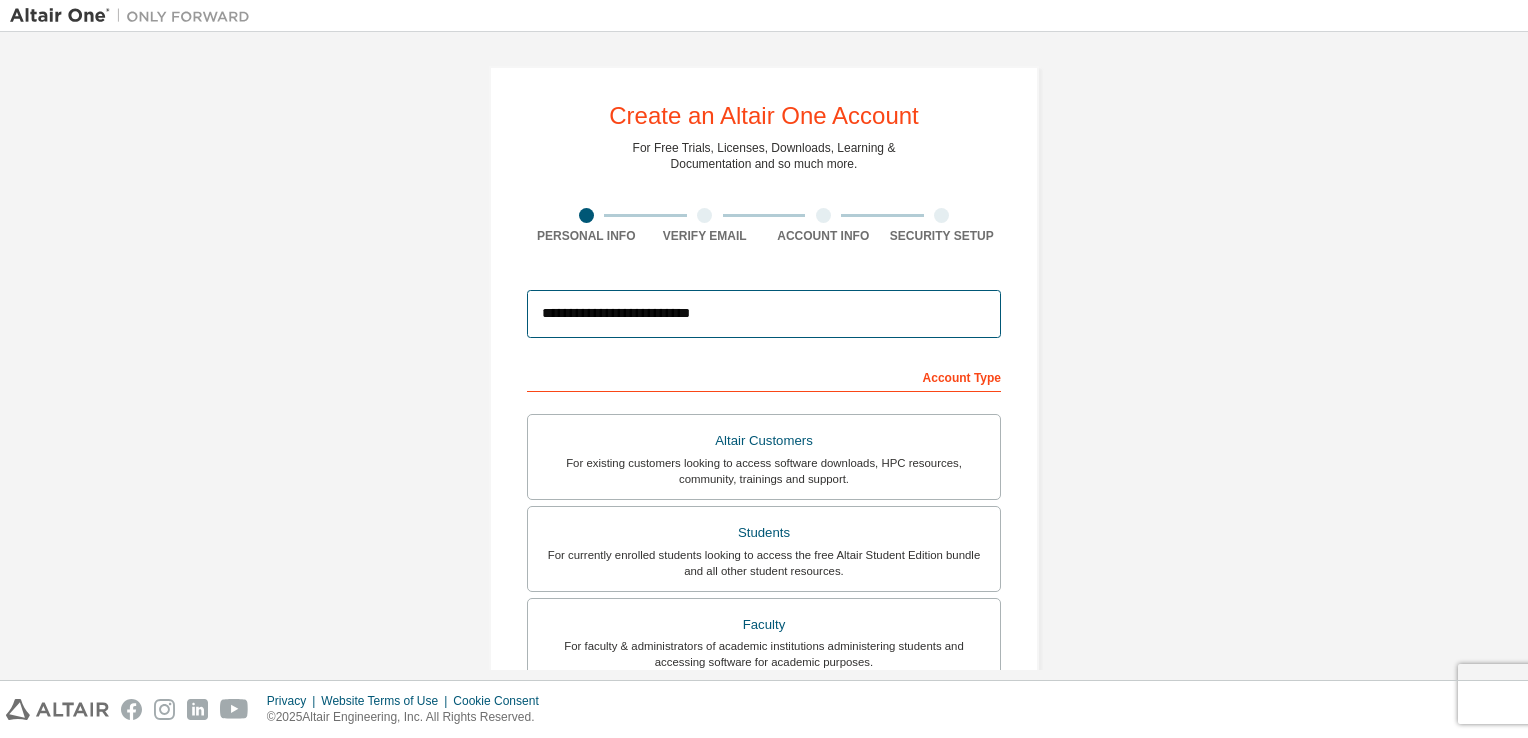 type on "******" 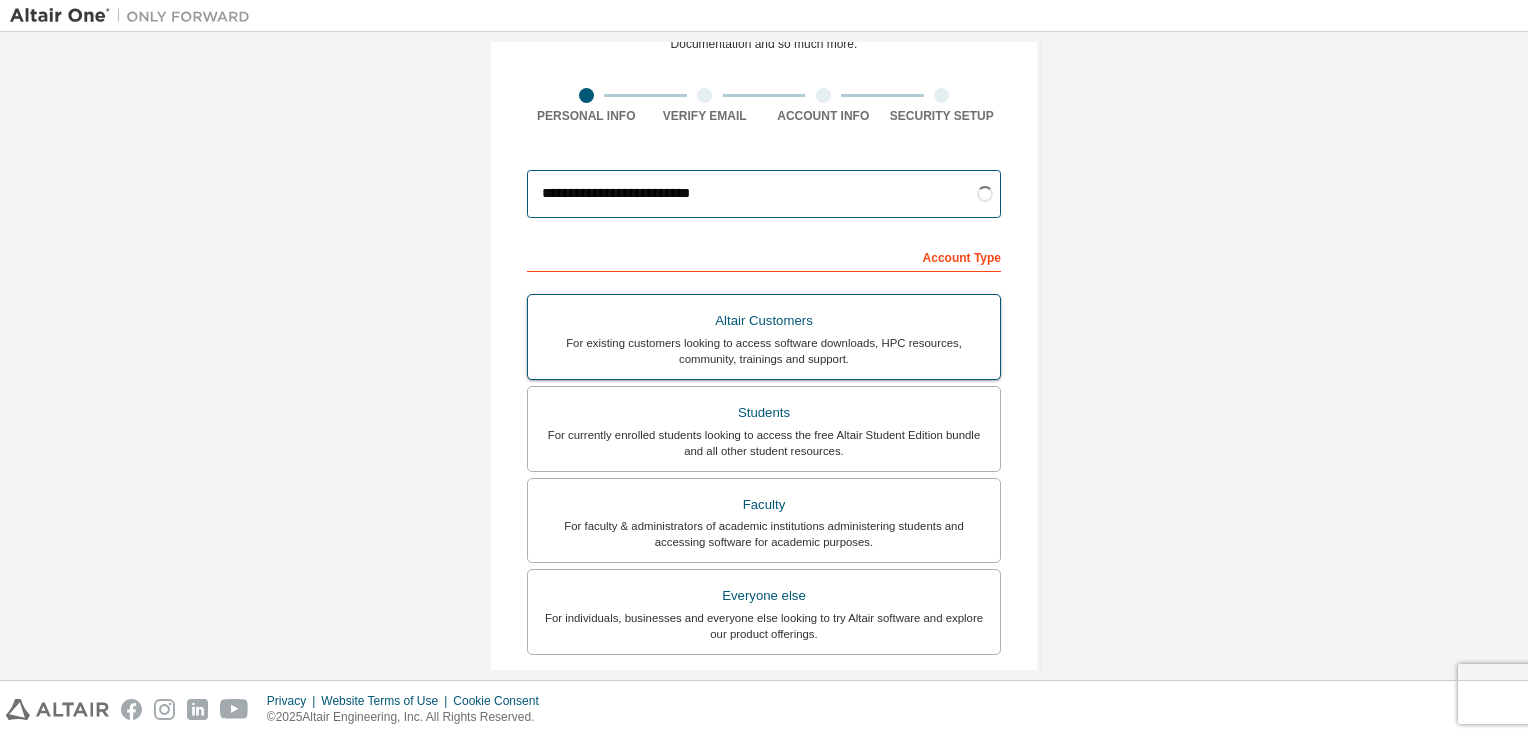 scroll, scrollTop: 124, scrollLeft: 0, axis: vertical 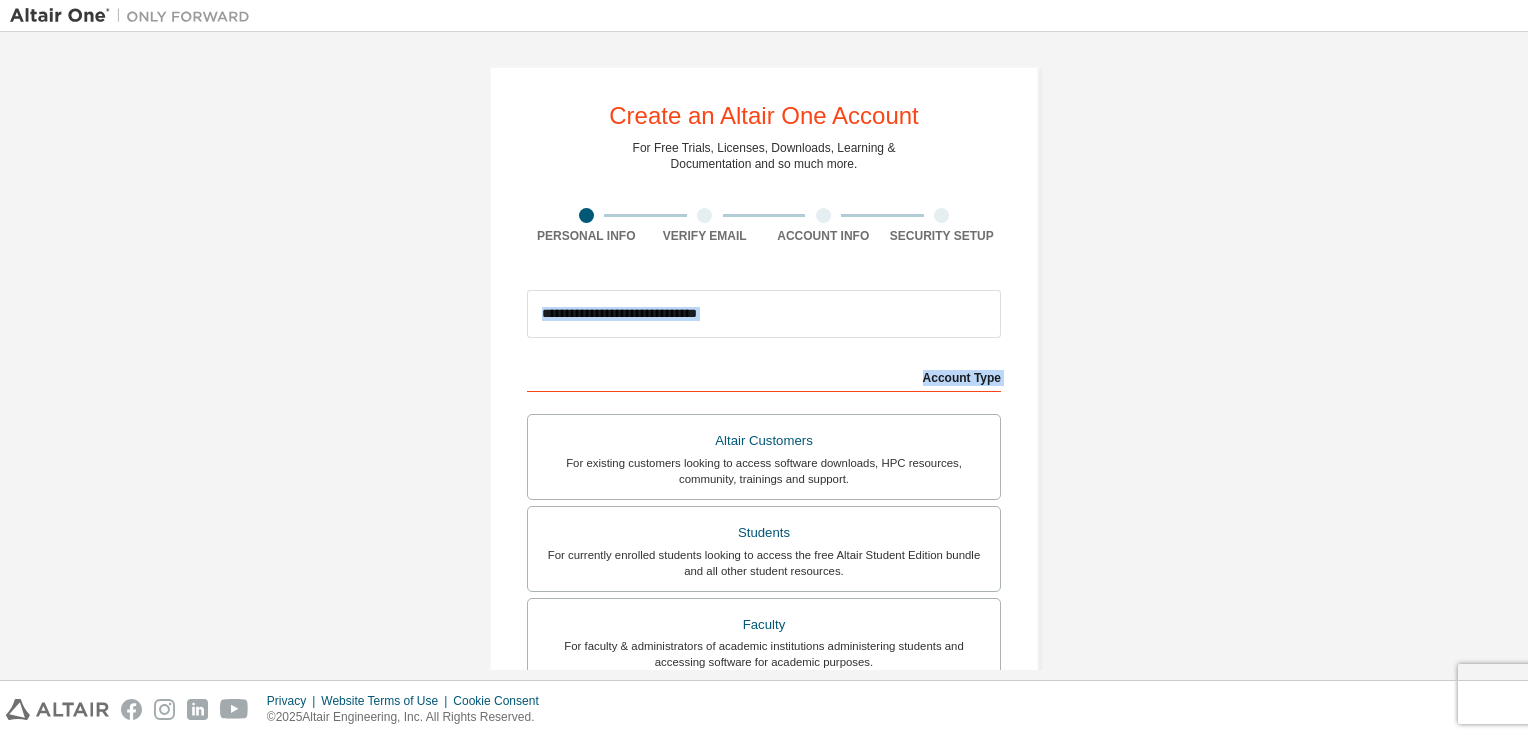 drag, startPoint x: 628, startPoint y: 396, endPoint x: 709, endPoint y: 308, distance: 119.60351 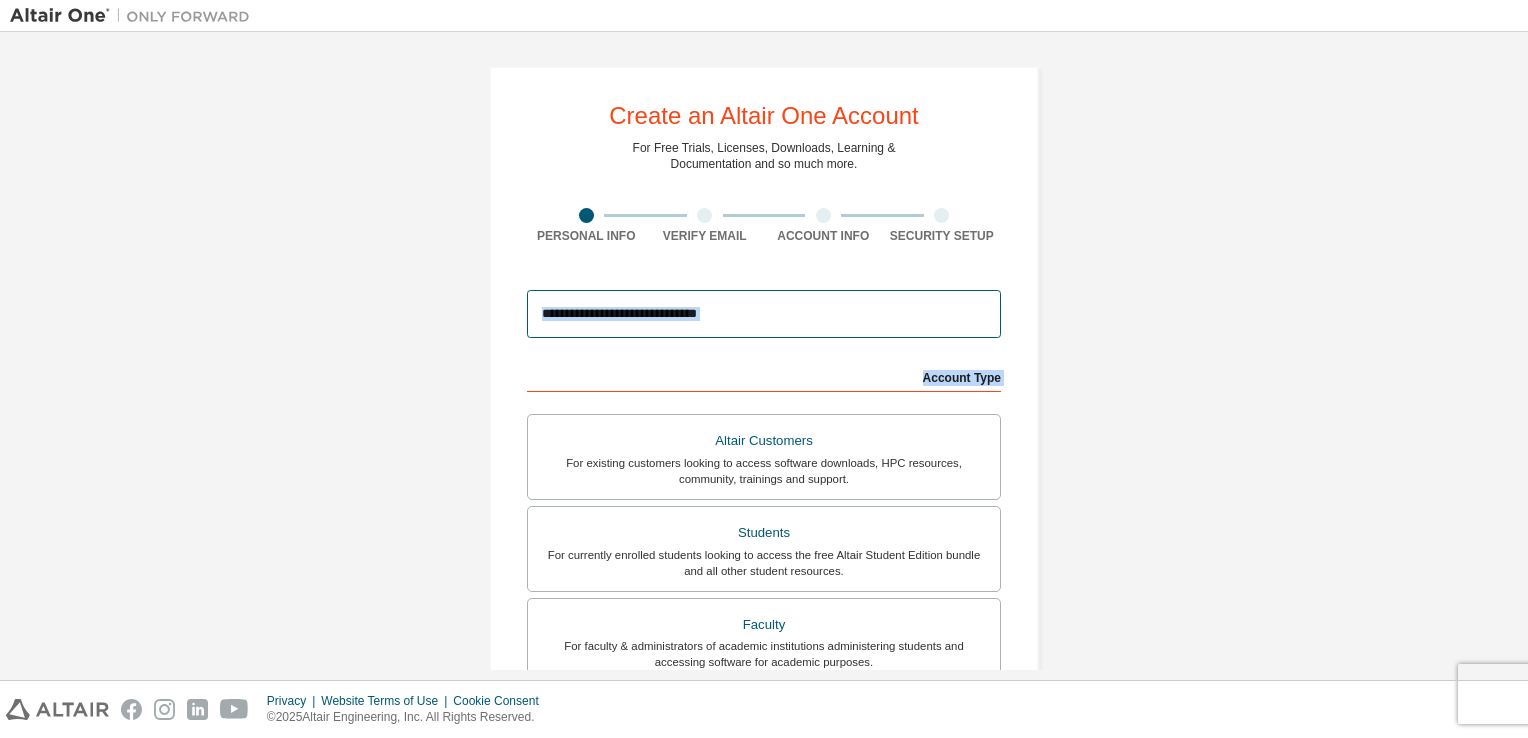 click at bounding box center (764, 314) 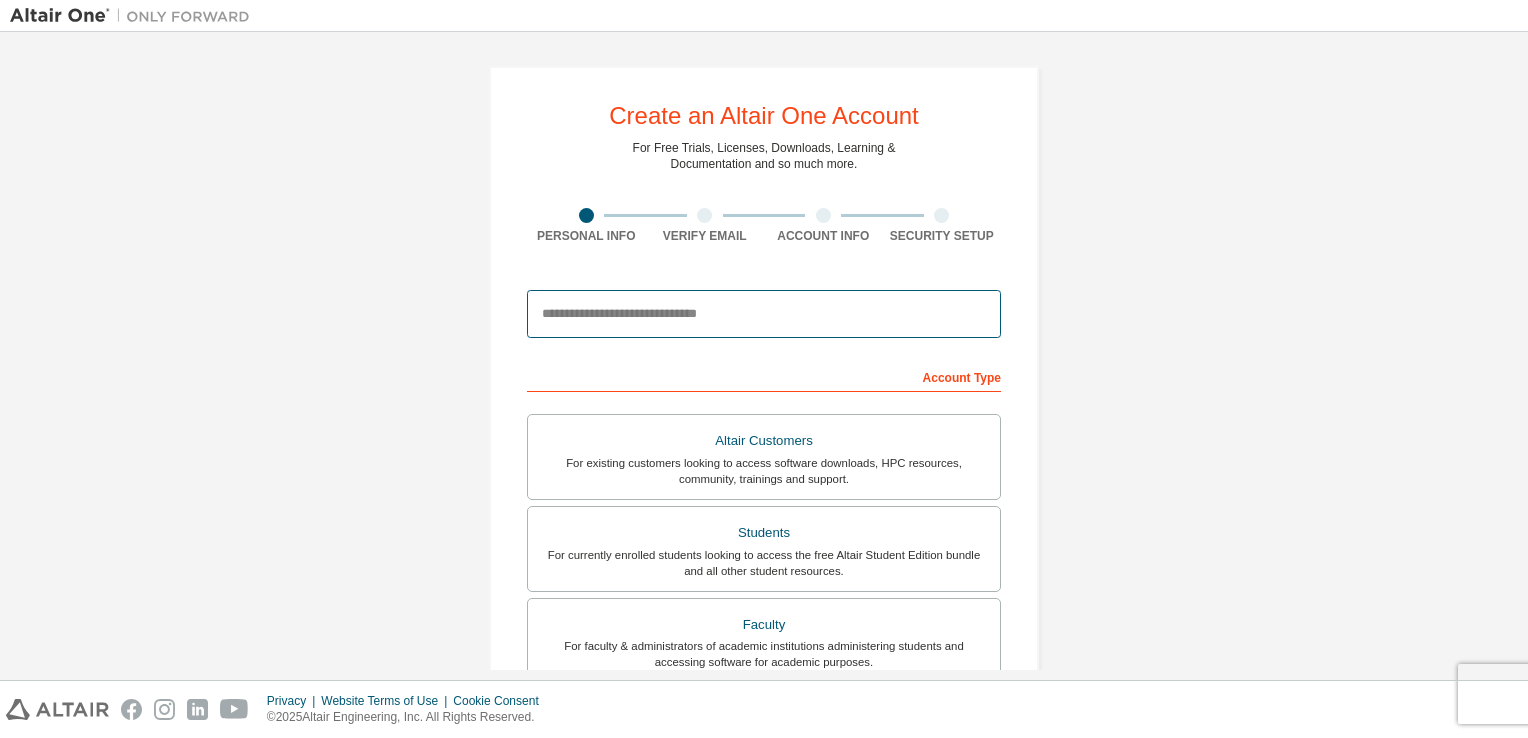 type on "**********" 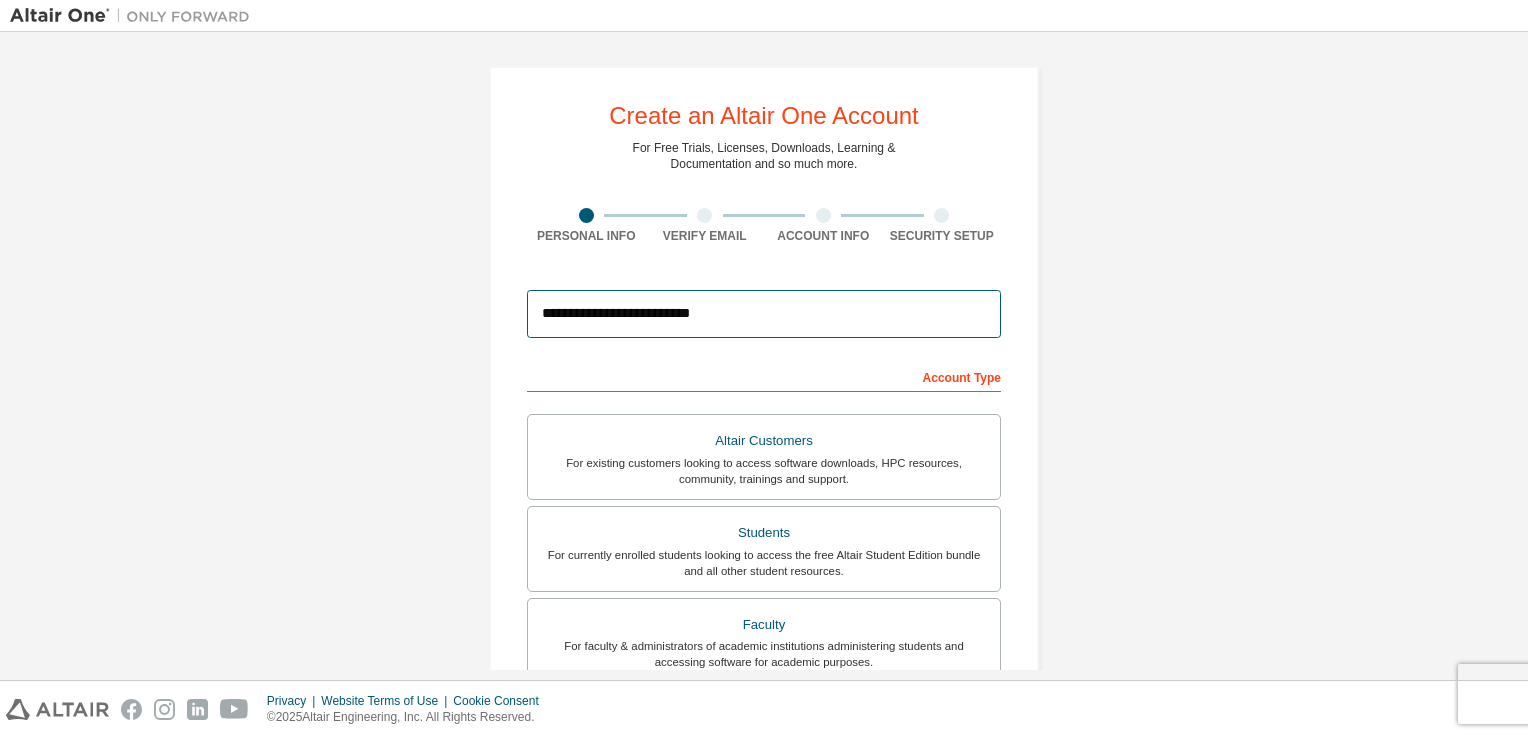 type on "******" 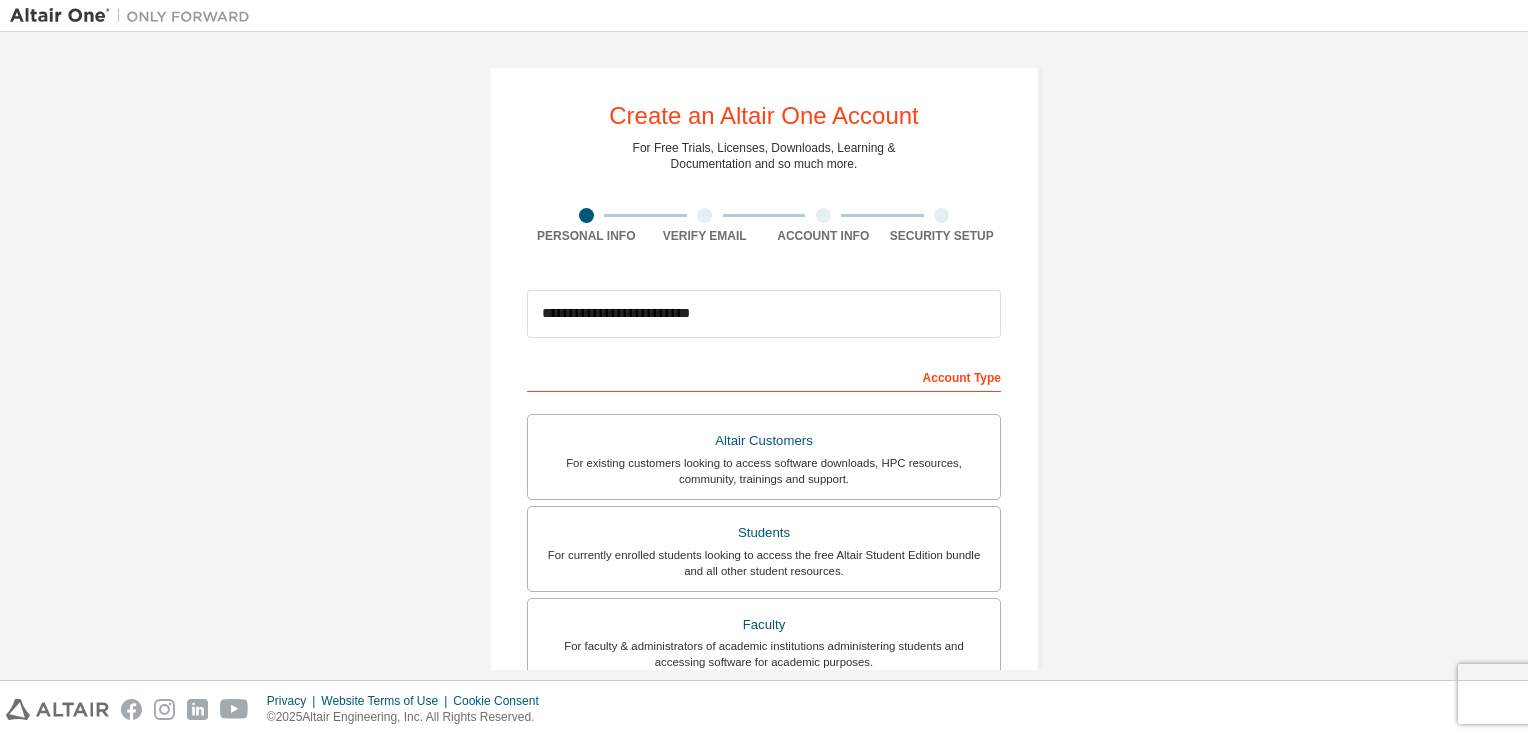 type on "*****" 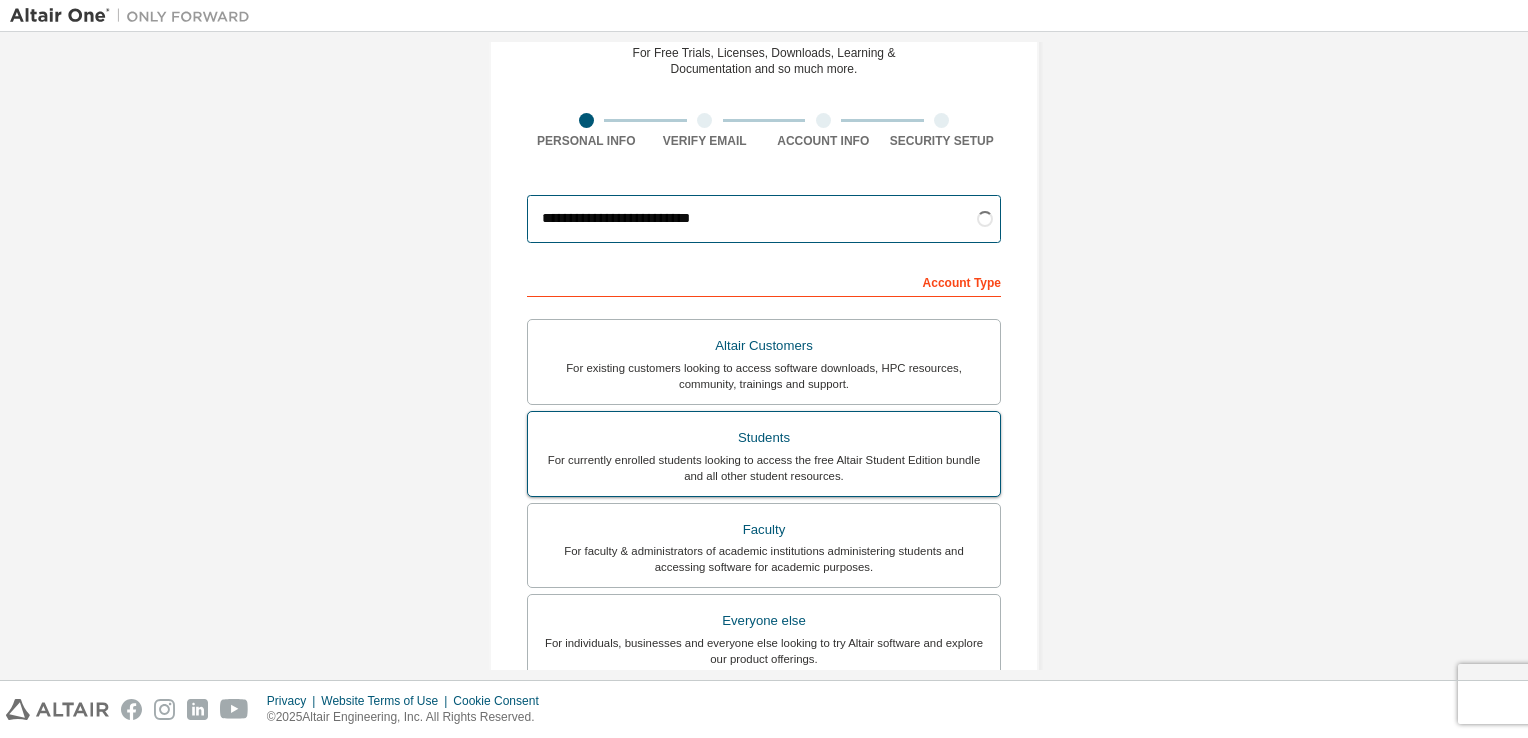 scroll, scrollTop: 96, scrollLeft: 0, axis: vertical 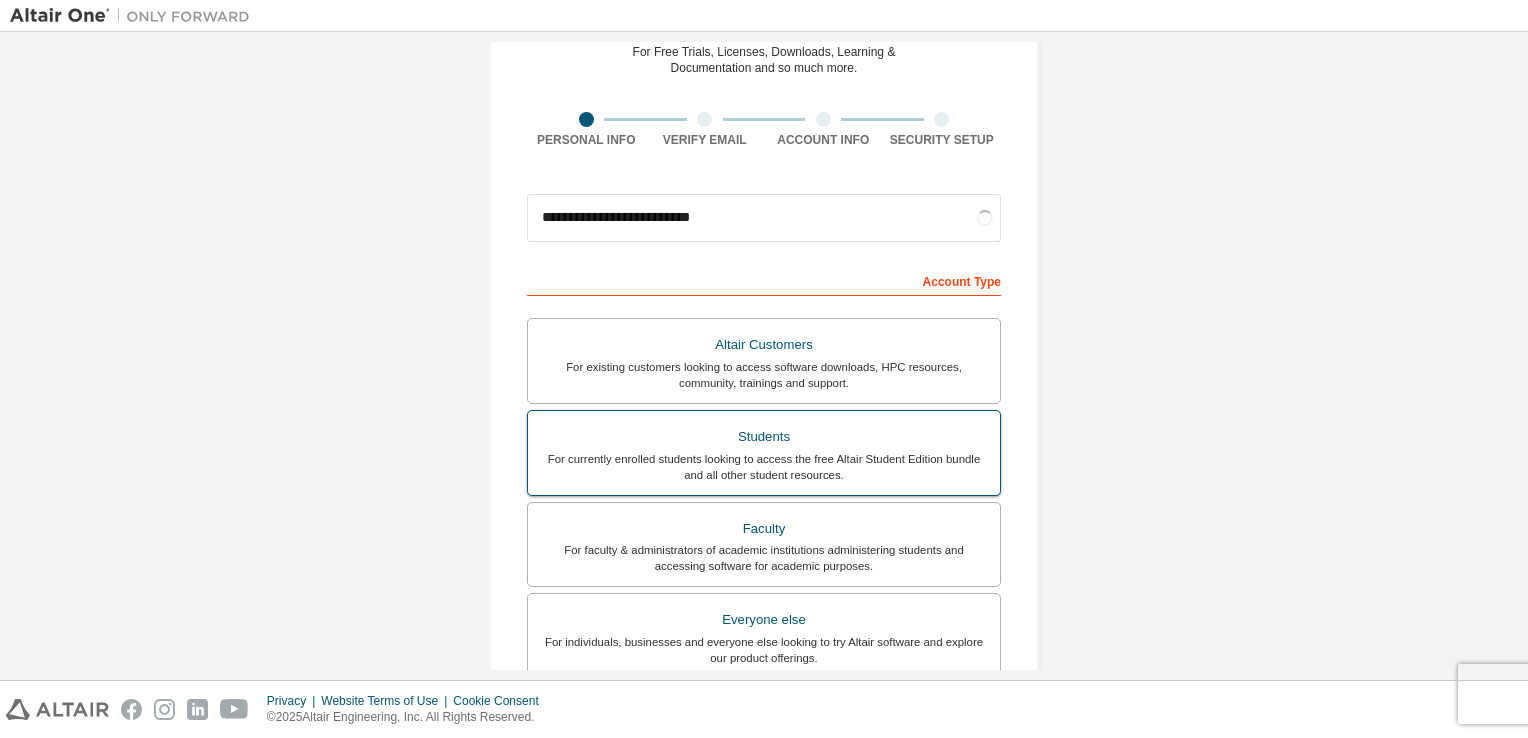 click on "For currently enrolled students looking to access the free Altair Student Edition bundle and all other student resources." at bounding box center (764, 467) 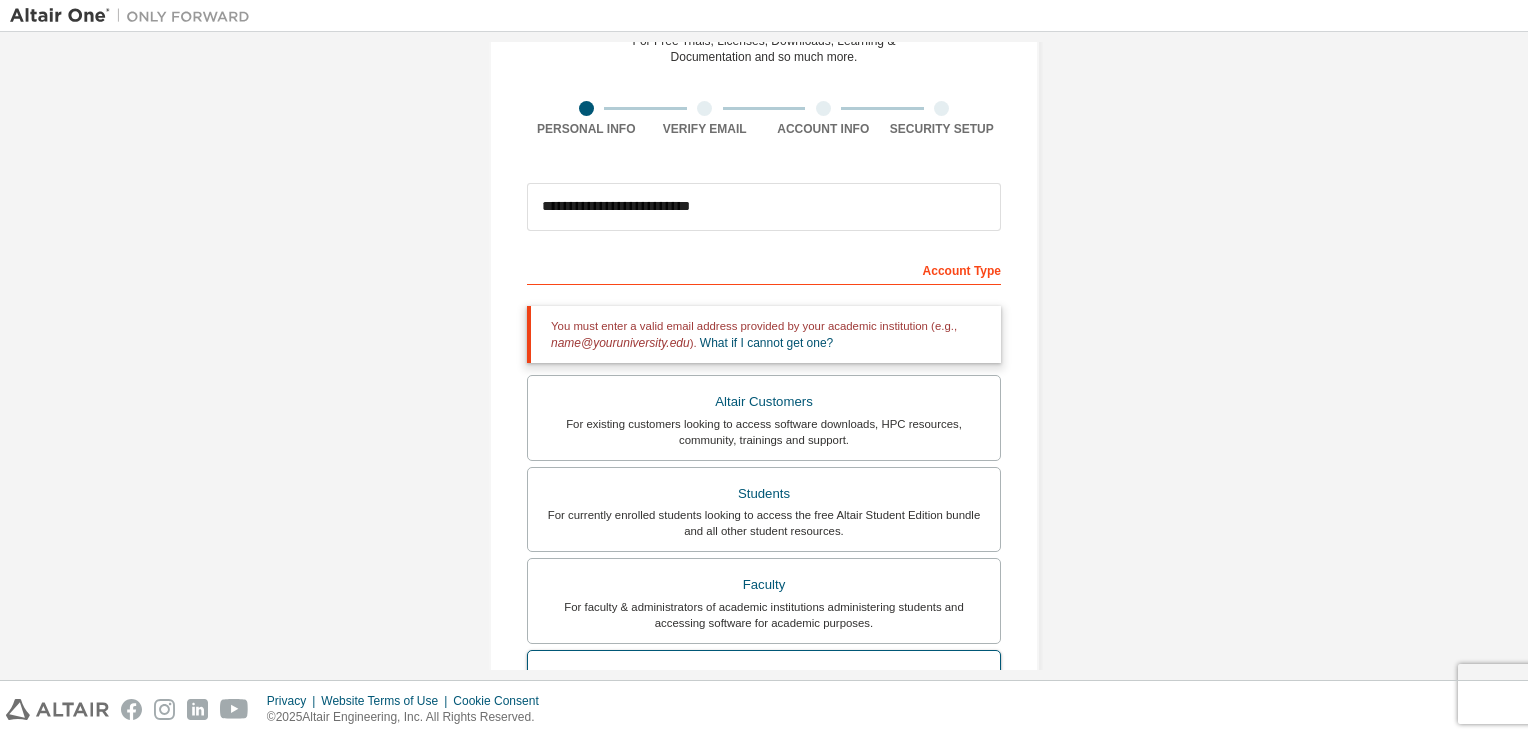 scroll, scrollTop: 72, scrollLeft: 0, axis: vertical 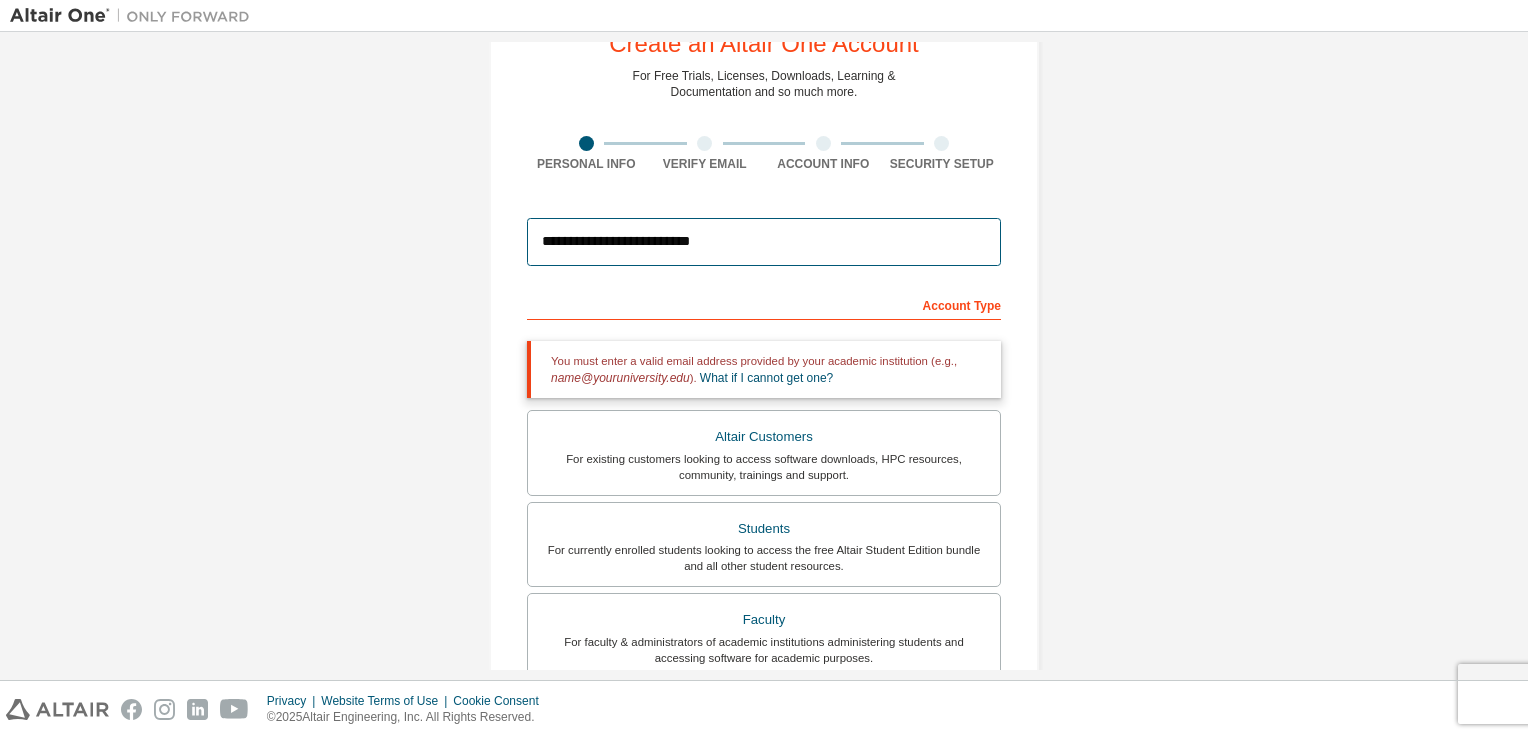 drag, startPoint x: 729, startPoint y: 238, endPoint x: 404, endPoint y: 242, distance: 325.02463 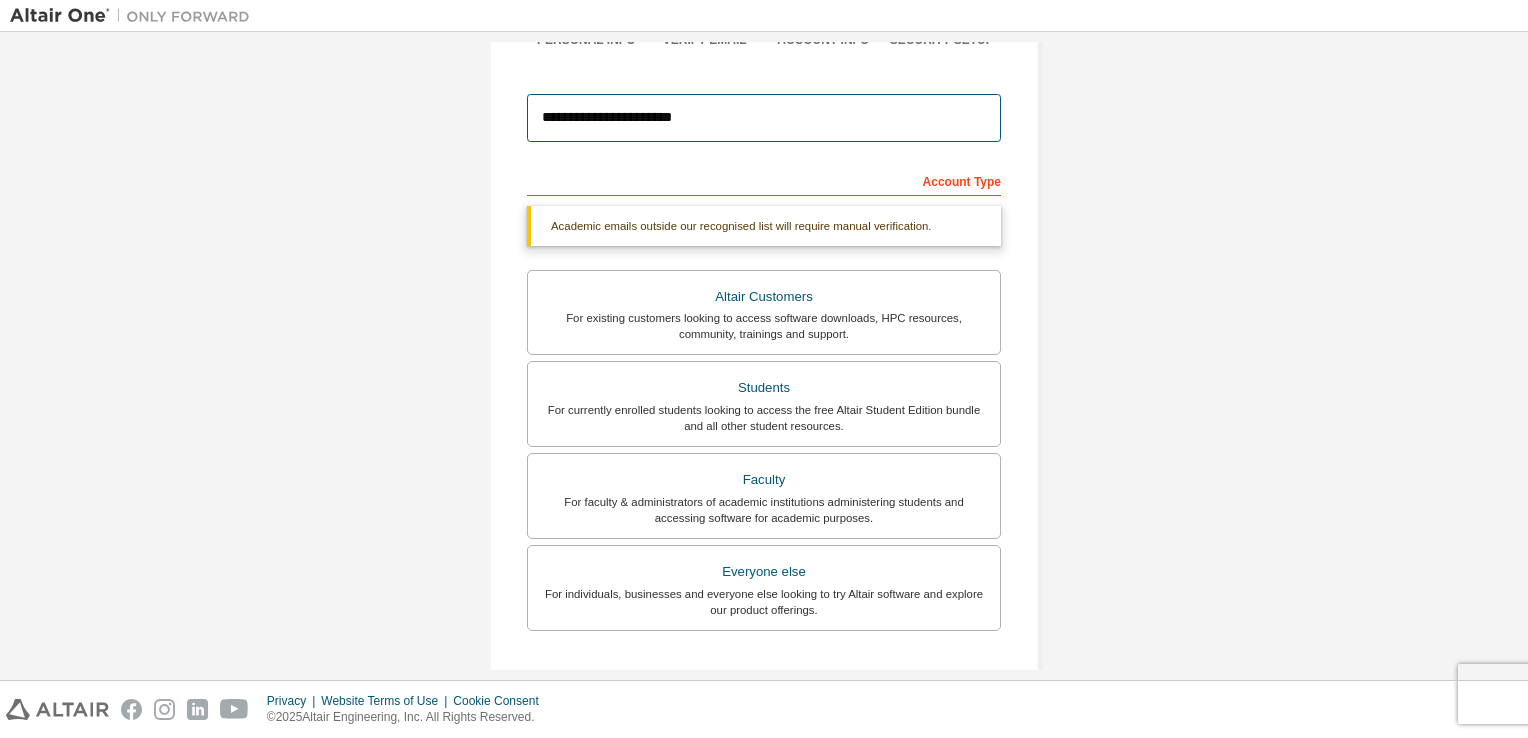 scroll, scrollTop: 240, scrollLeft: 0, axis: vertical 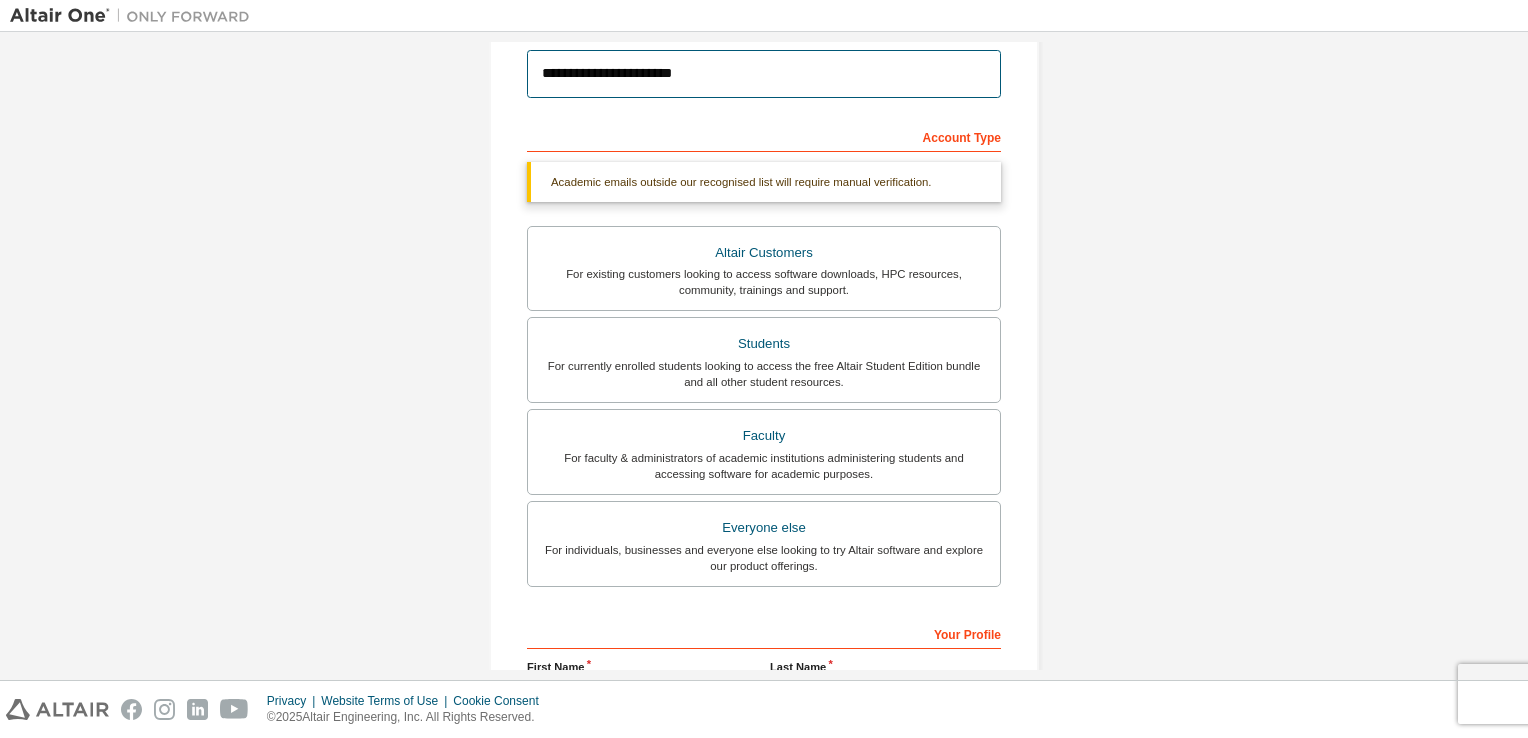 type on "**********" 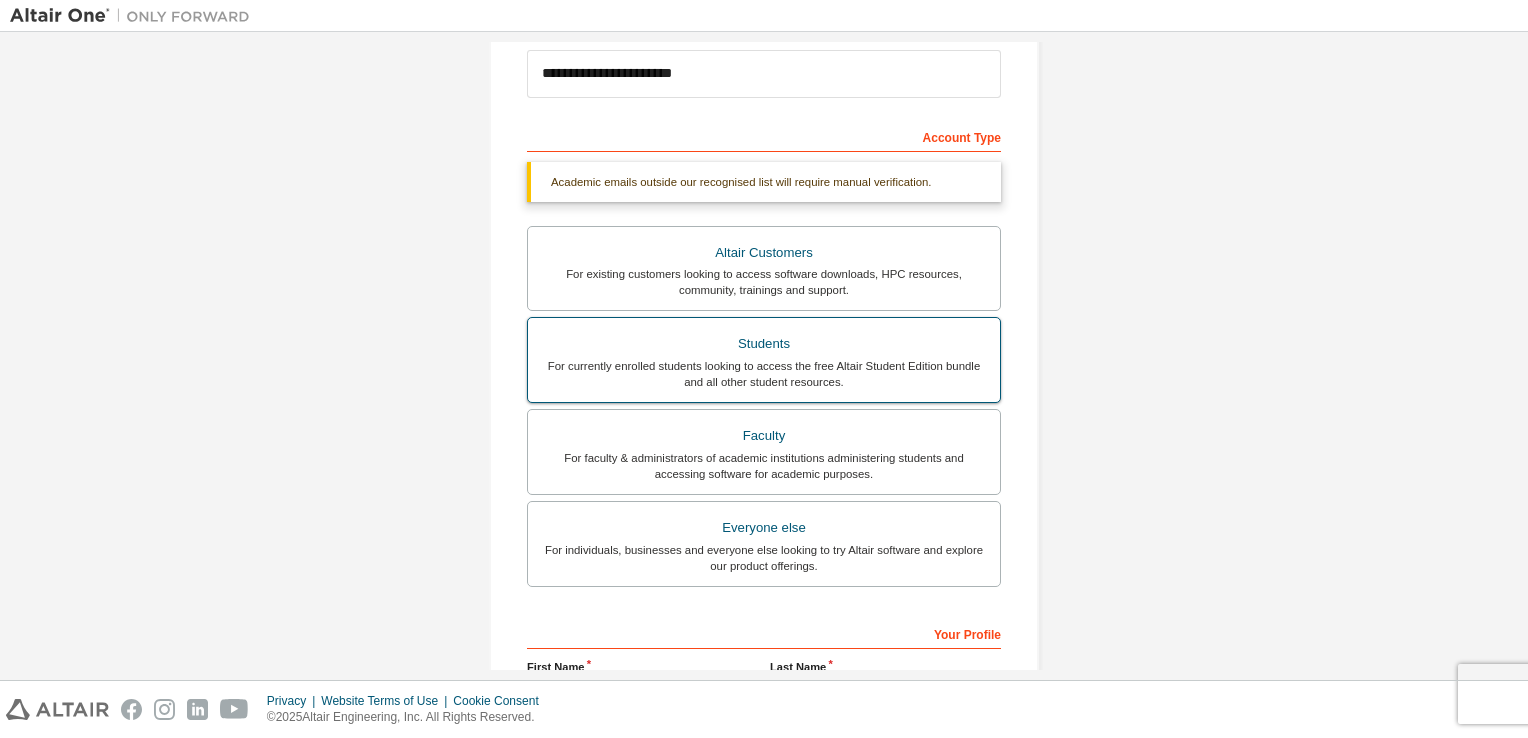 click on "For currently enrolled students looking to access the free Altair Student Edition bundle and all other student resources." at bounding box center (764, 374) 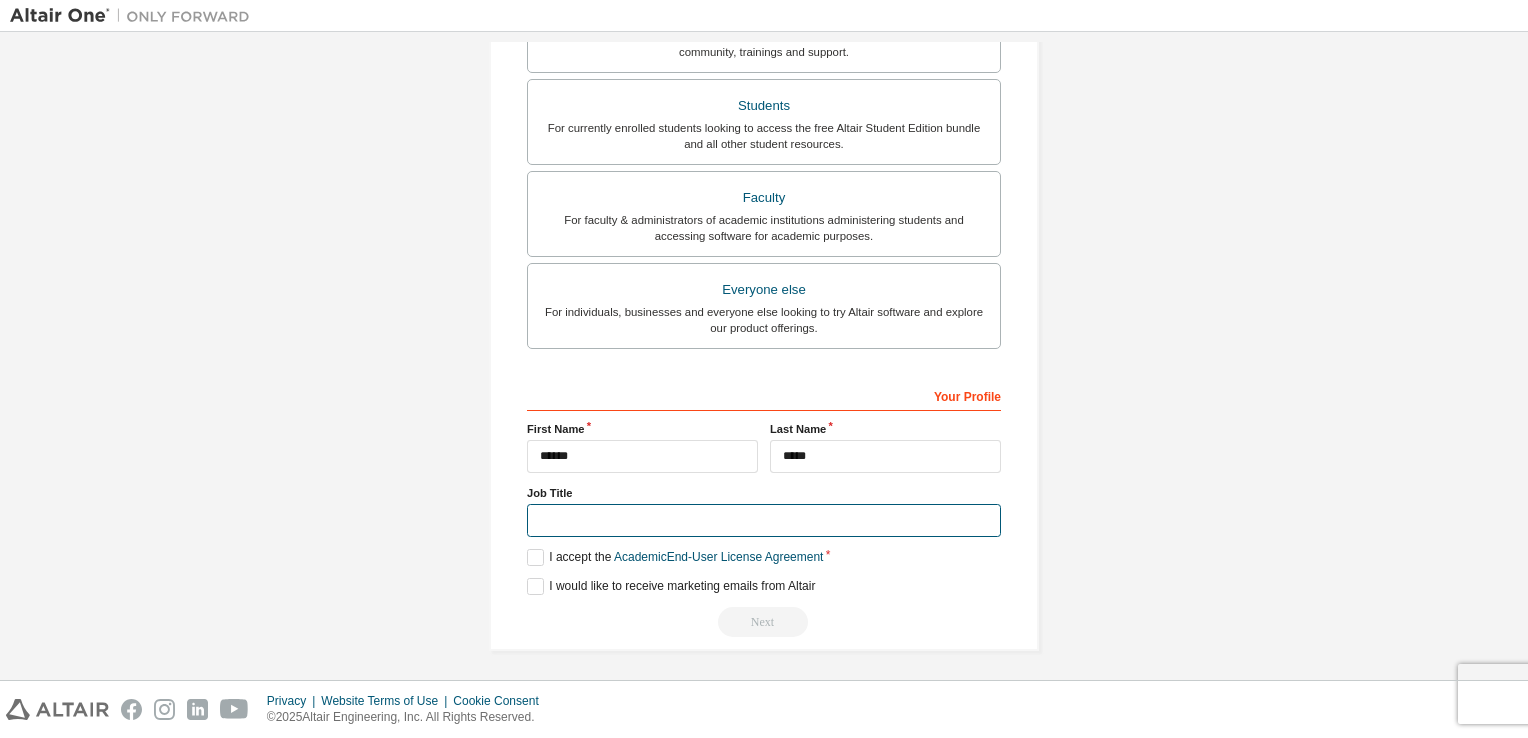 click at bounding box center [764, 520] 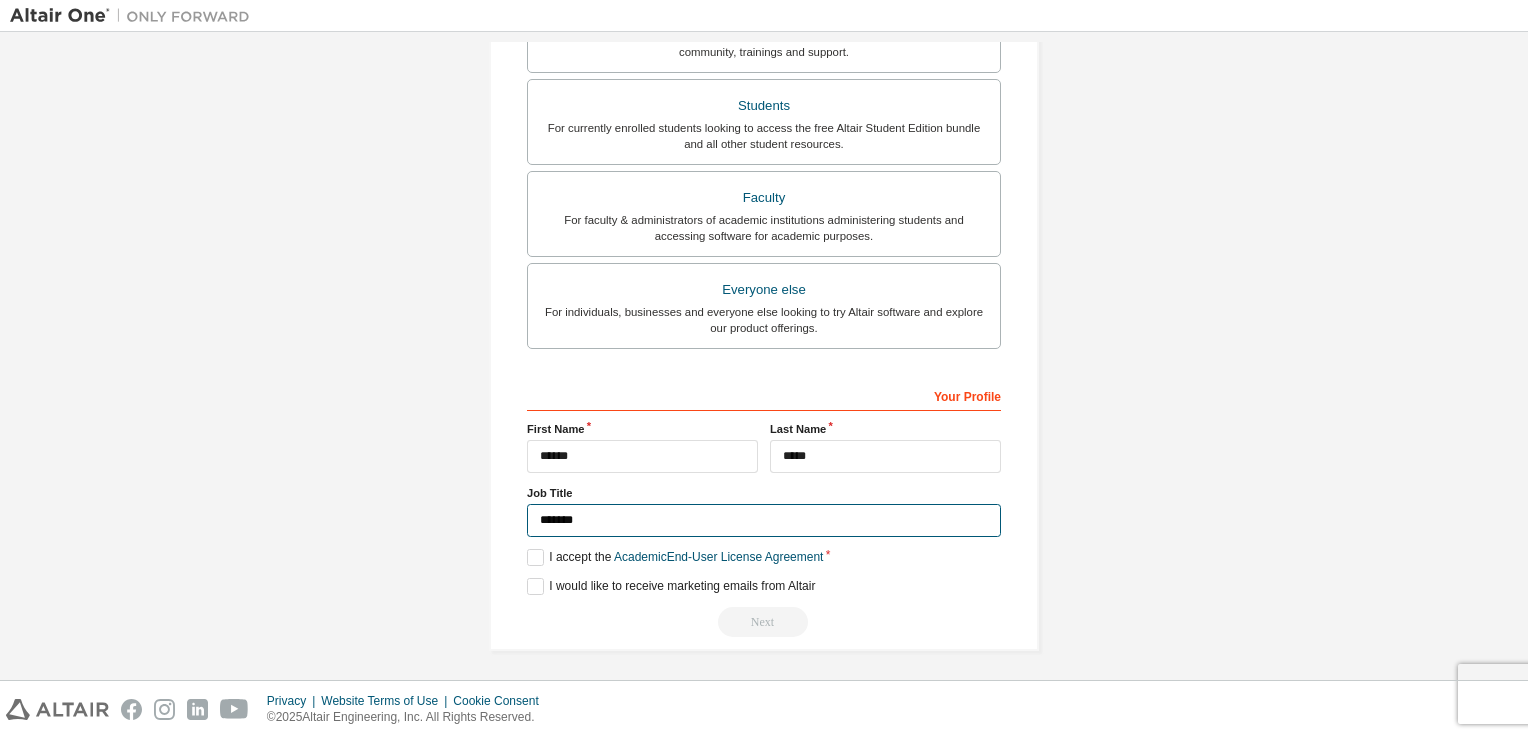 type on "*******" 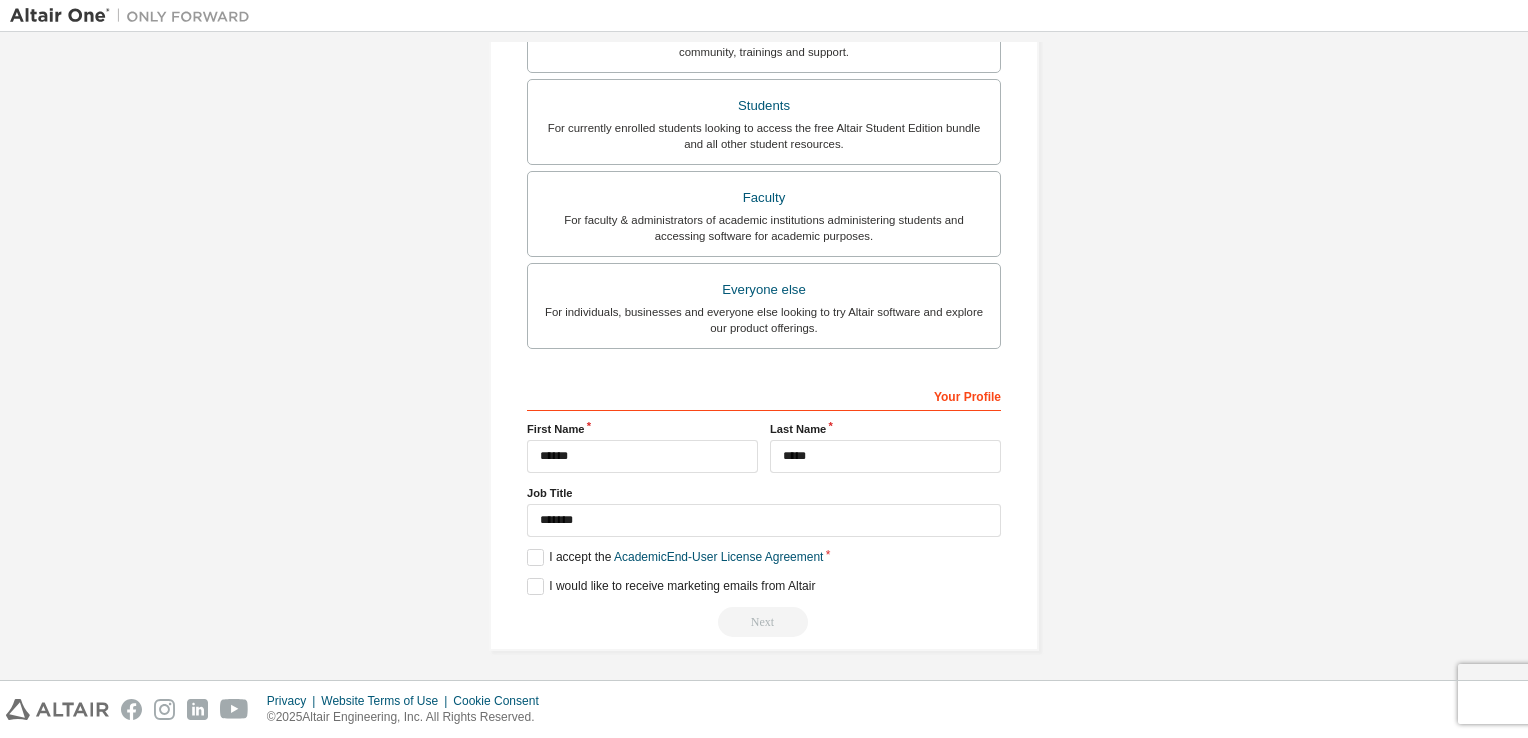 click on "**********" at bounding box center (764, 119) 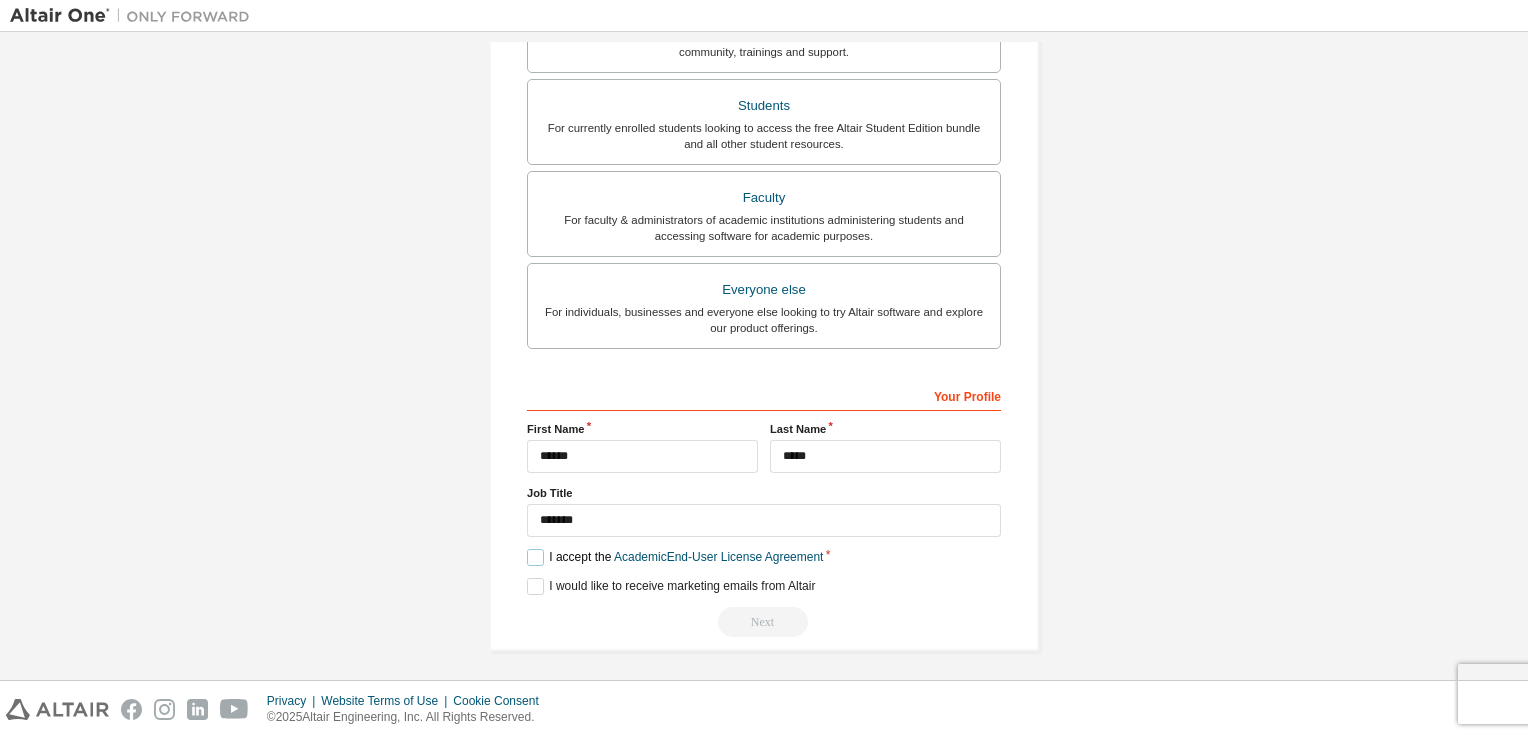 click on "I accept the   Academic   End-User License Agreement" at bounding box center (675, 557) 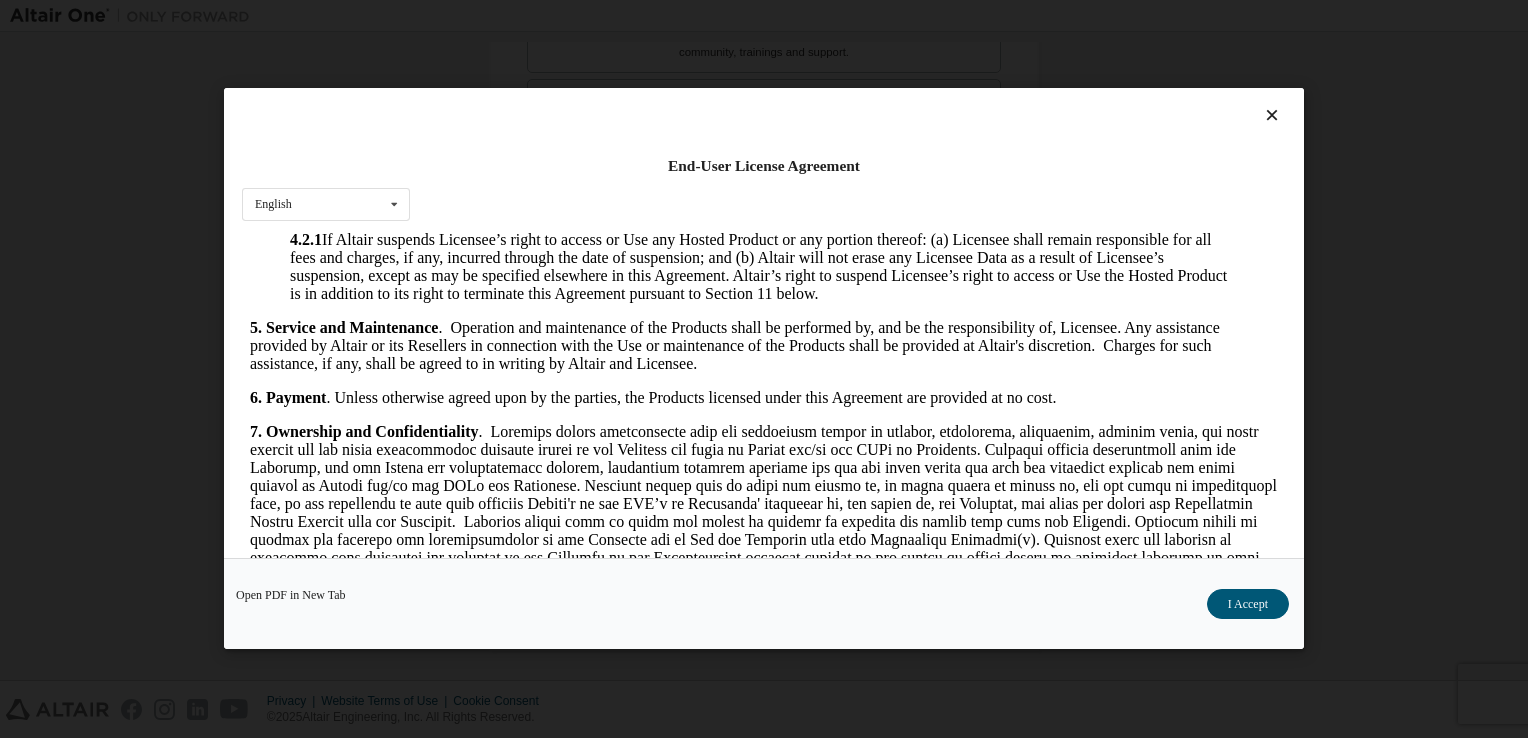 scroll, scrollTop: 1702, scrollLeft: 0, axis: vertical 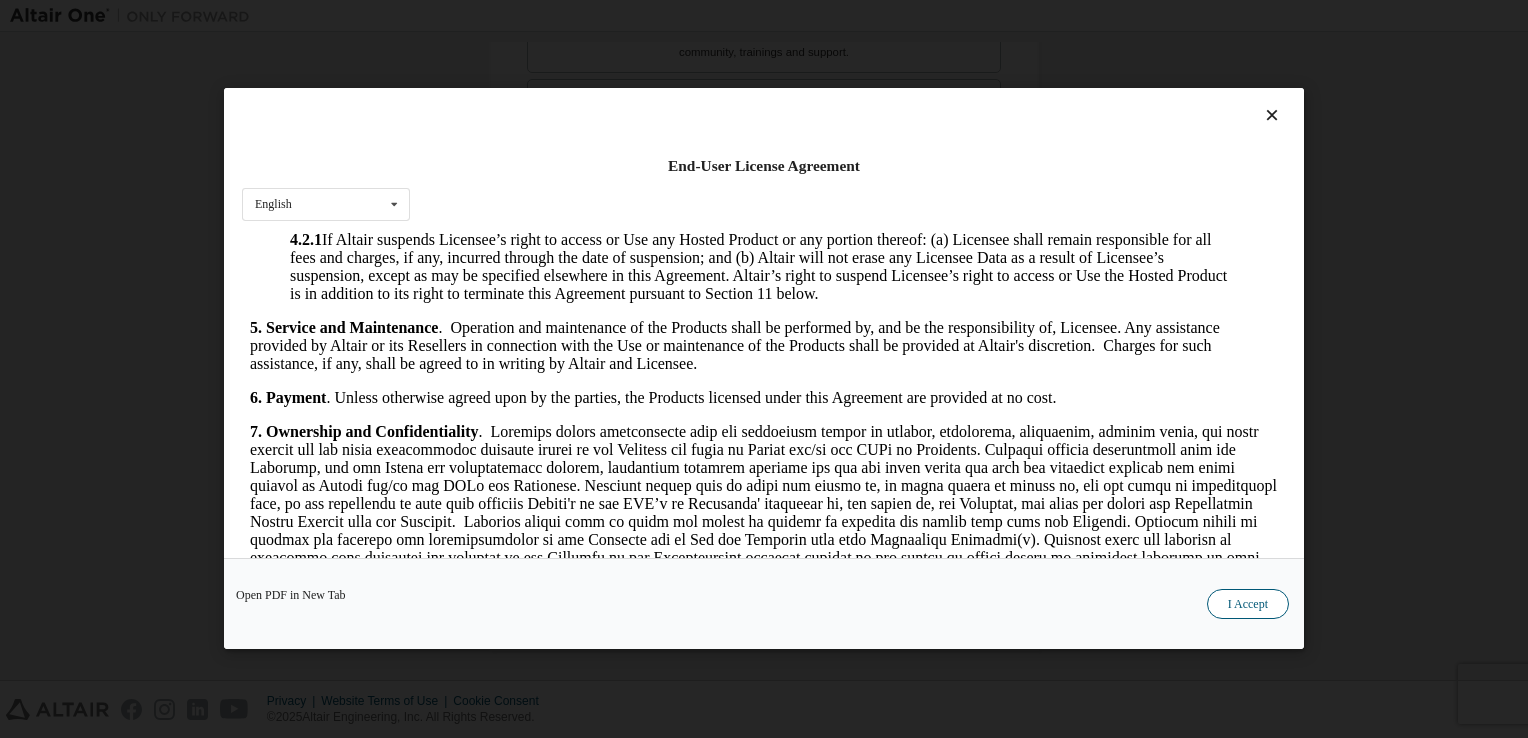 click on "I Accept" at bounding box center (1248, 605) 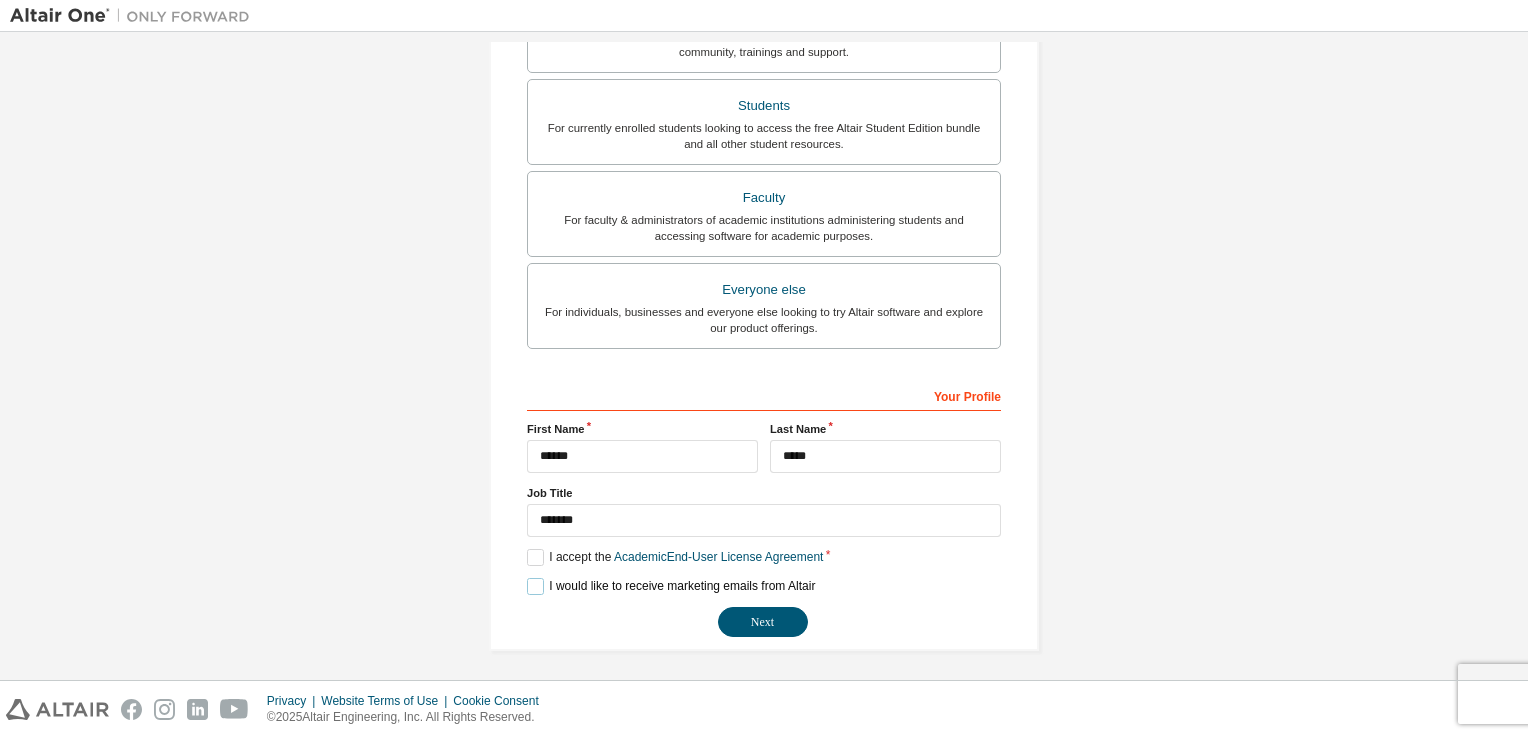 click on "I would like to receive marketing emails from Altair" at bounding box center (671, 586) 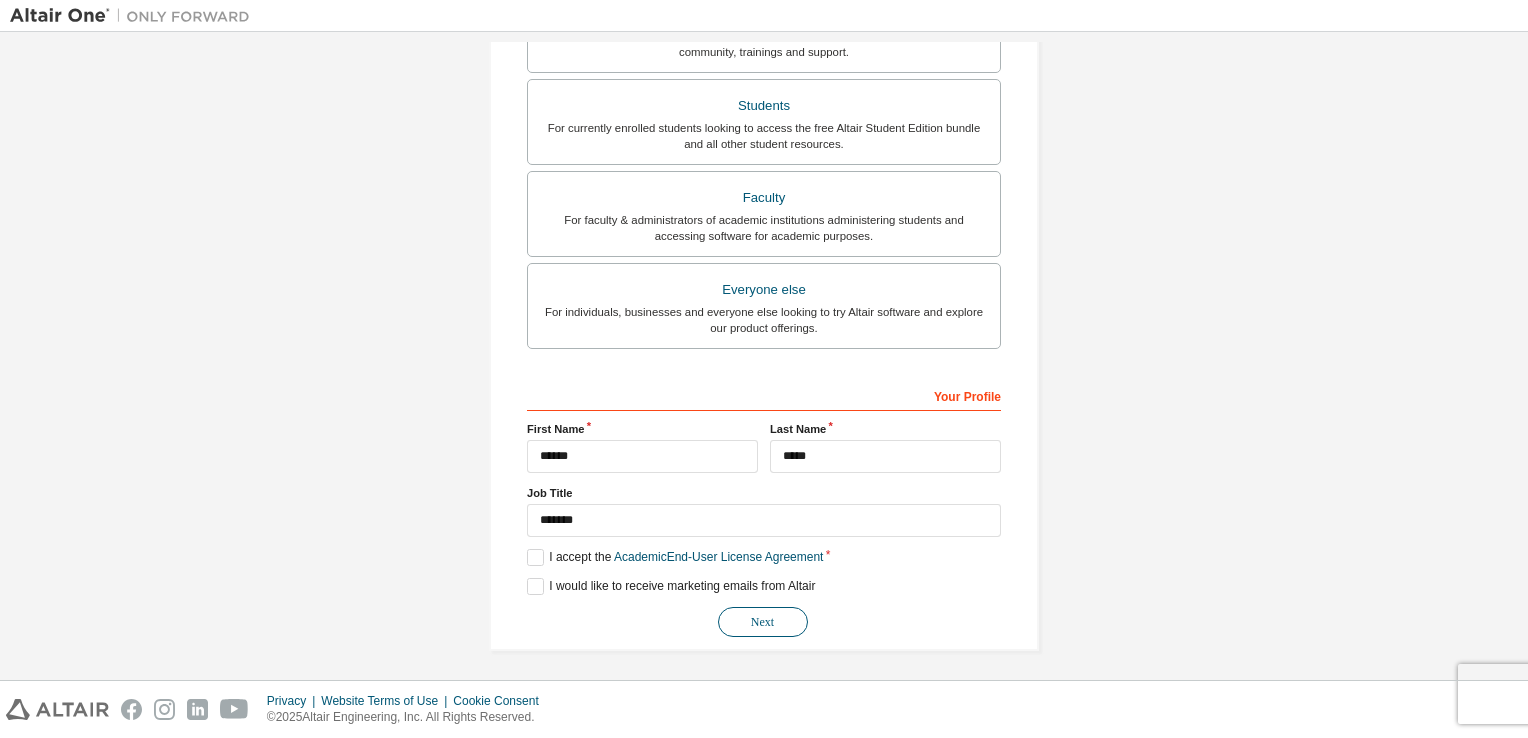click on "Next" at bounding box center [763, 622] 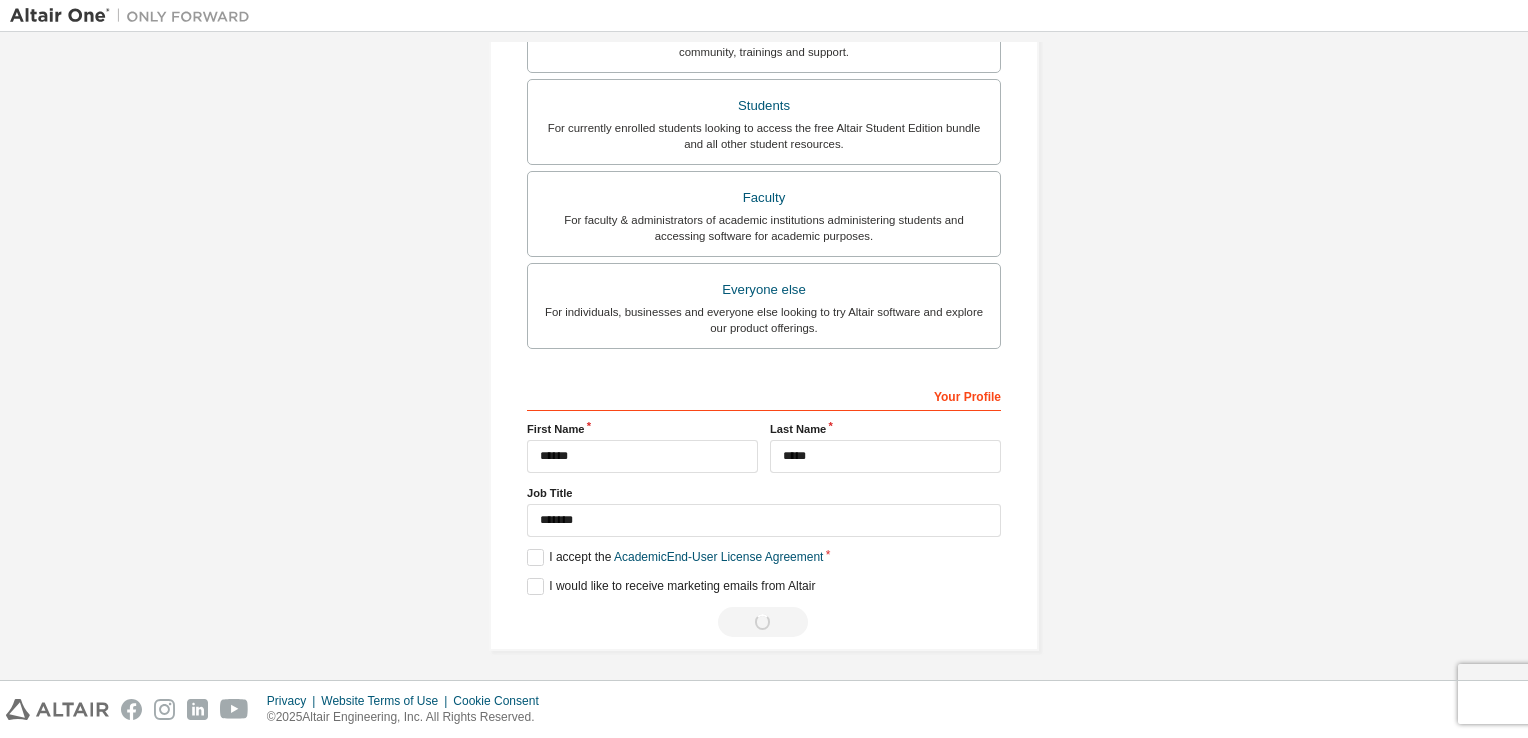 scroll, scrollTop: 0, scrollLeft: 0, axis: both 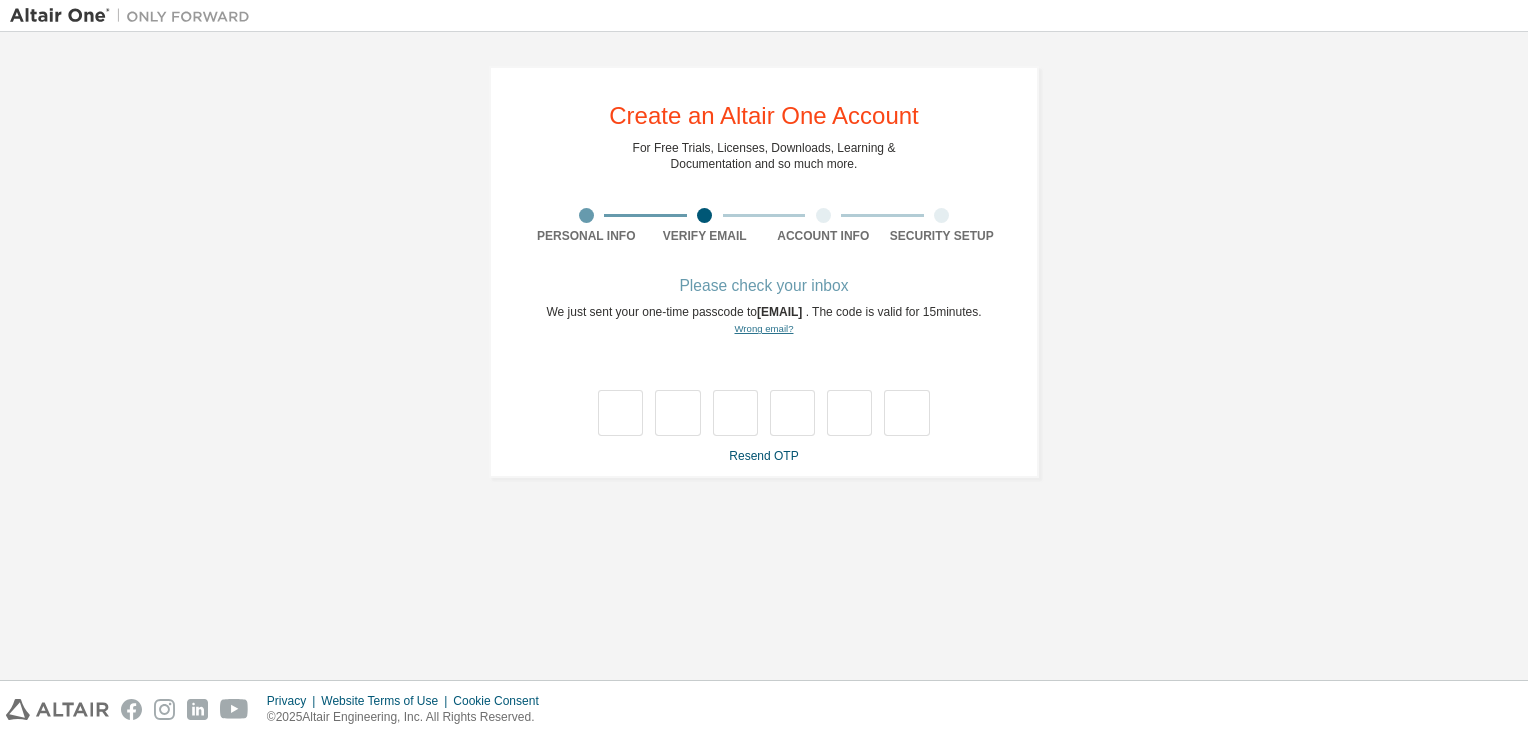 click on "Wrong email?" at bounding box center [763, 328] 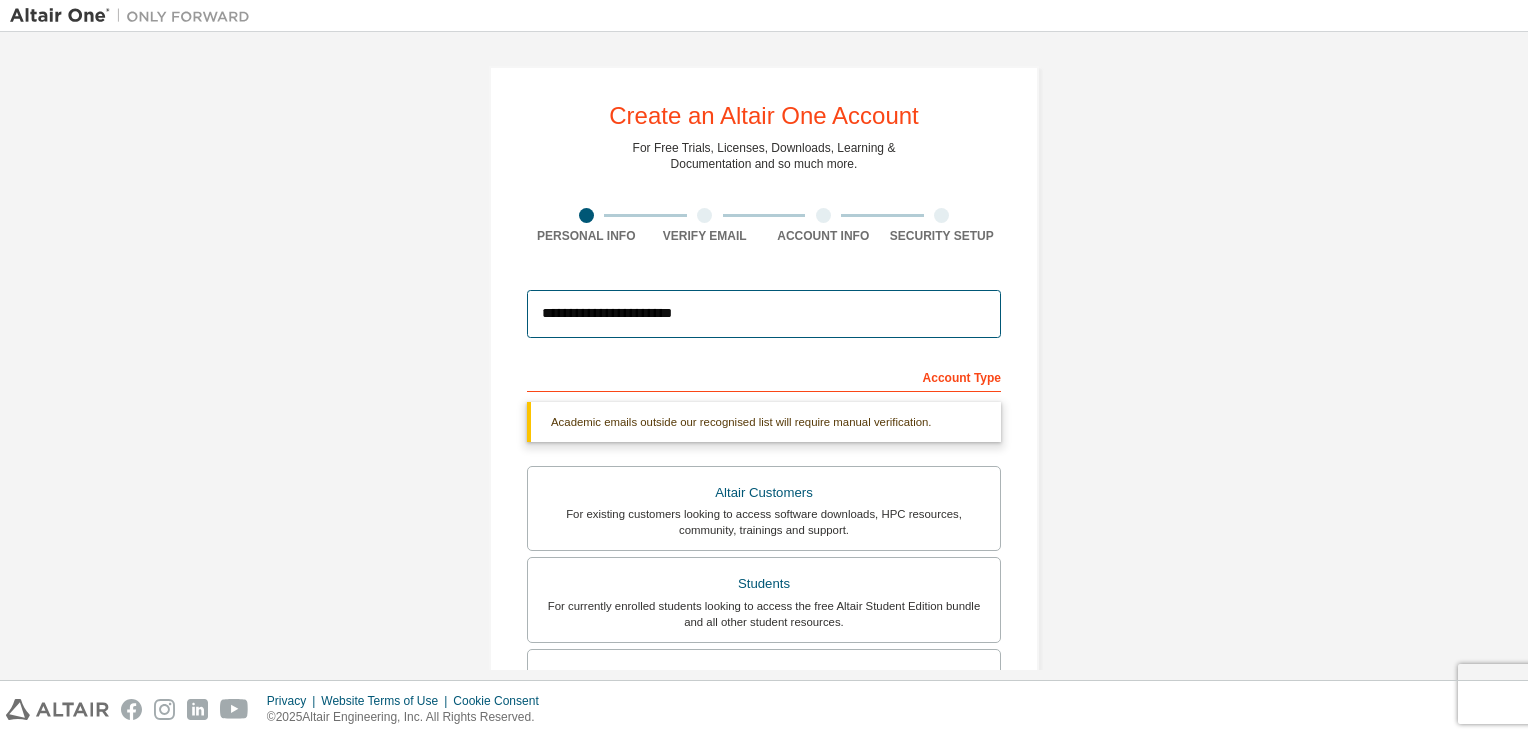 click on "**********" at bounding box center (764, 314) 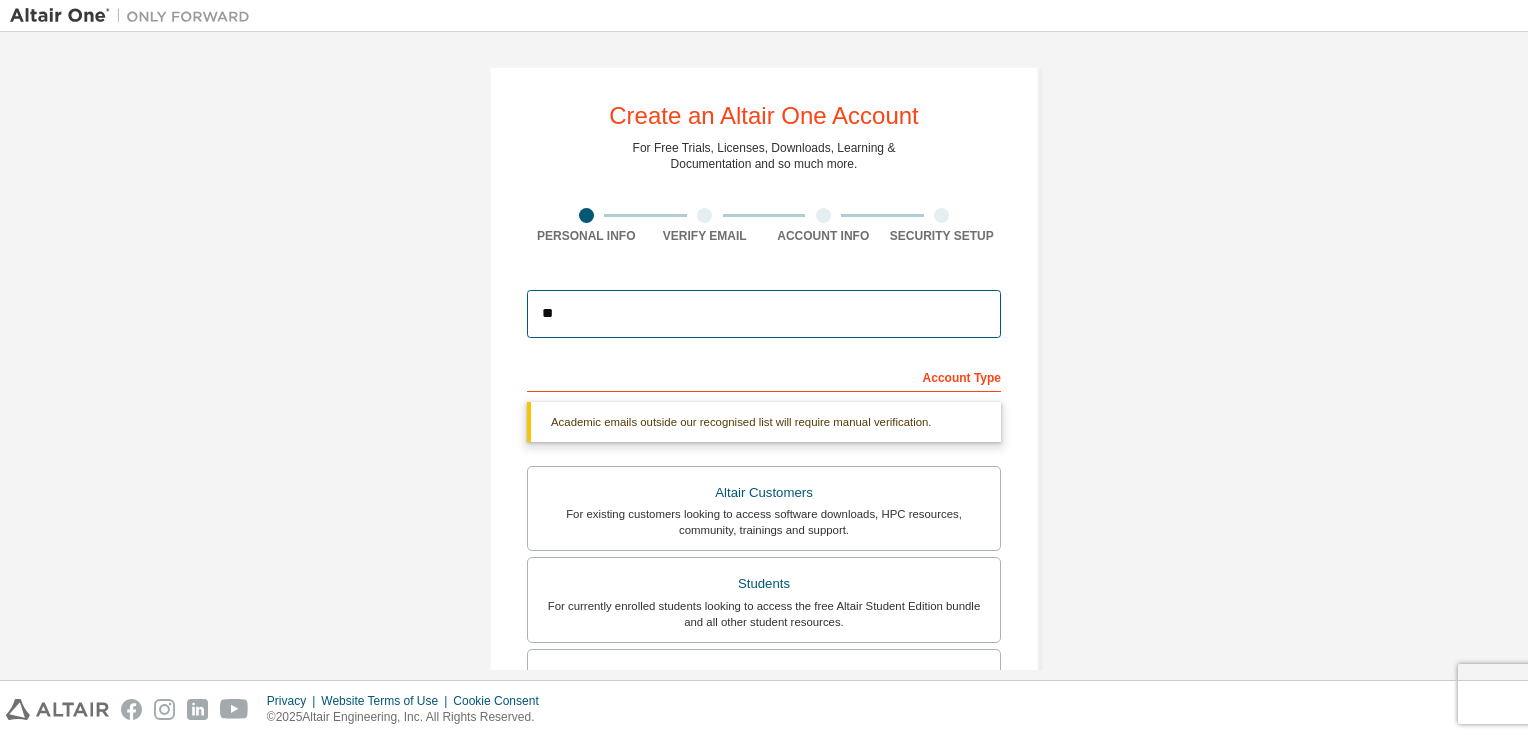 type on "*" 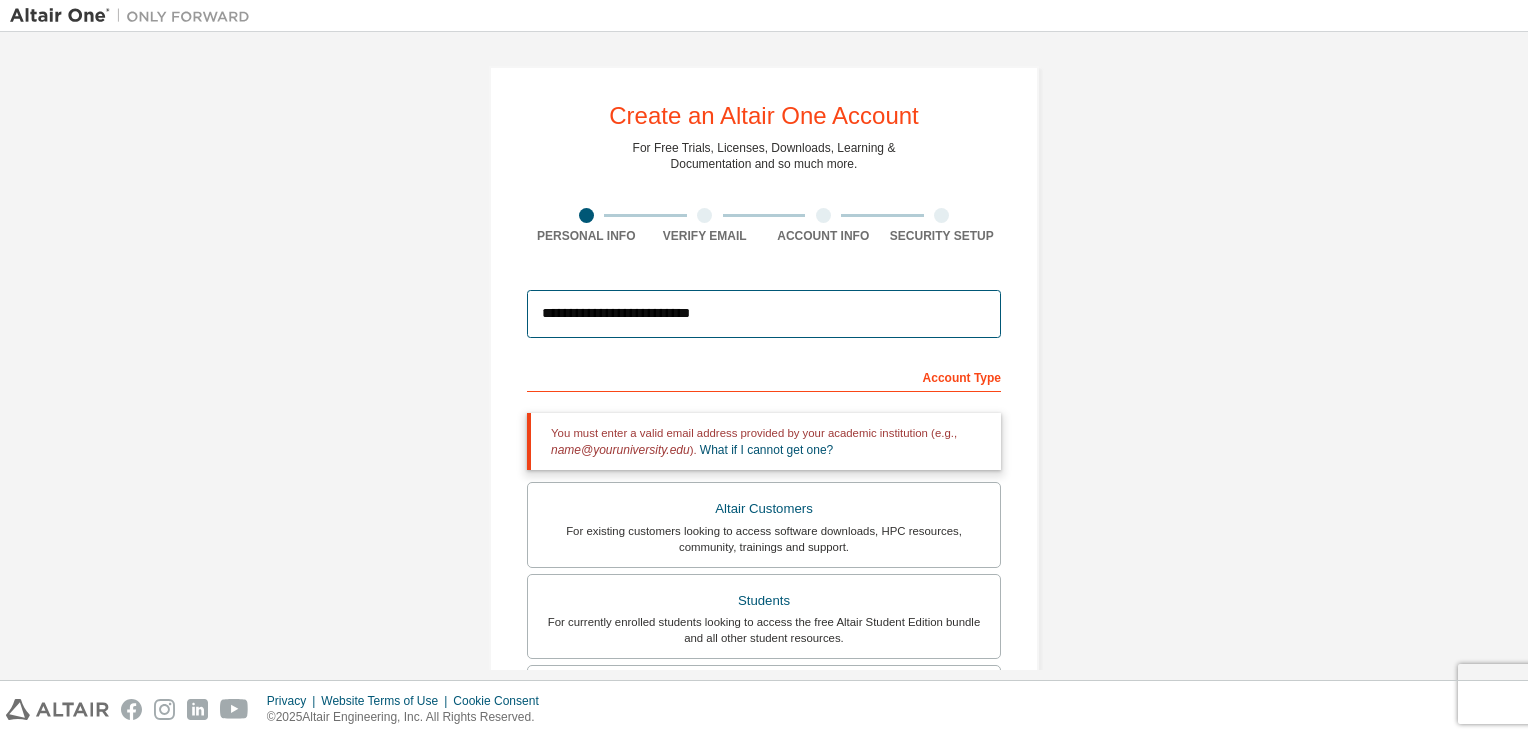 drag, startPoint x: 785, startPoint y: 331, endPoint x: 442, endPoint y: 334, distance: 343.01312 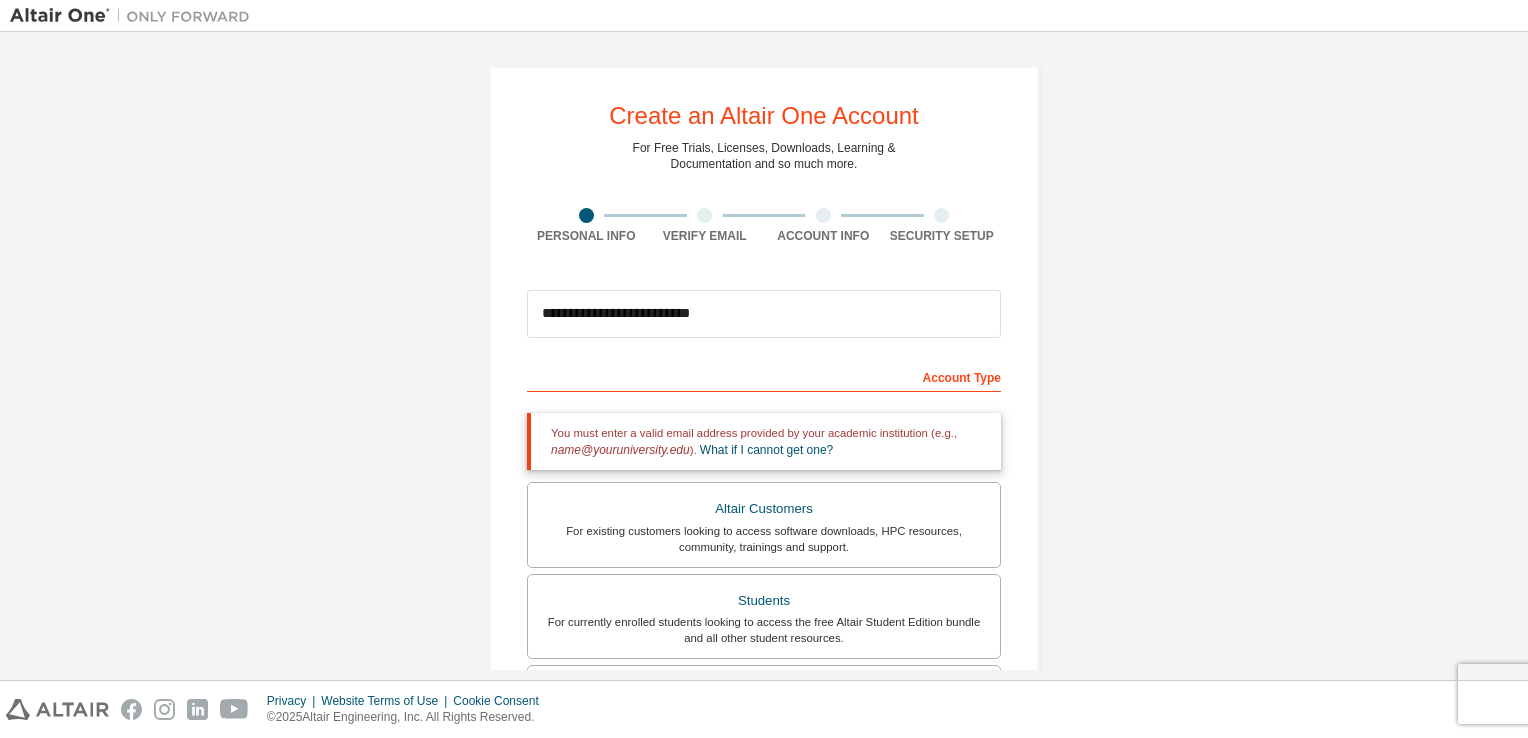 click on "**********" at bounding box center [764, 605] 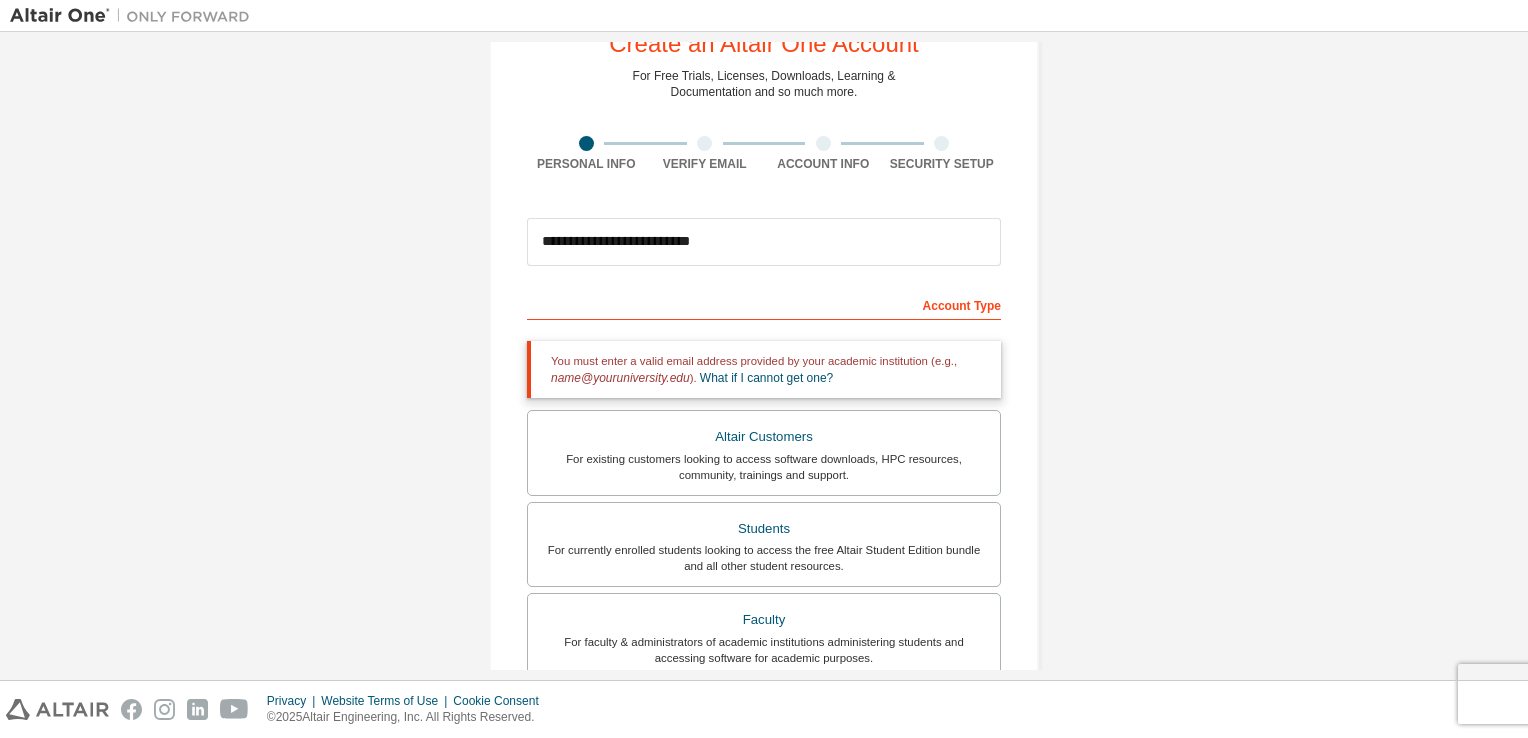 scroll, scrollTop: 75, scrollLeft: 0, axis: vertical 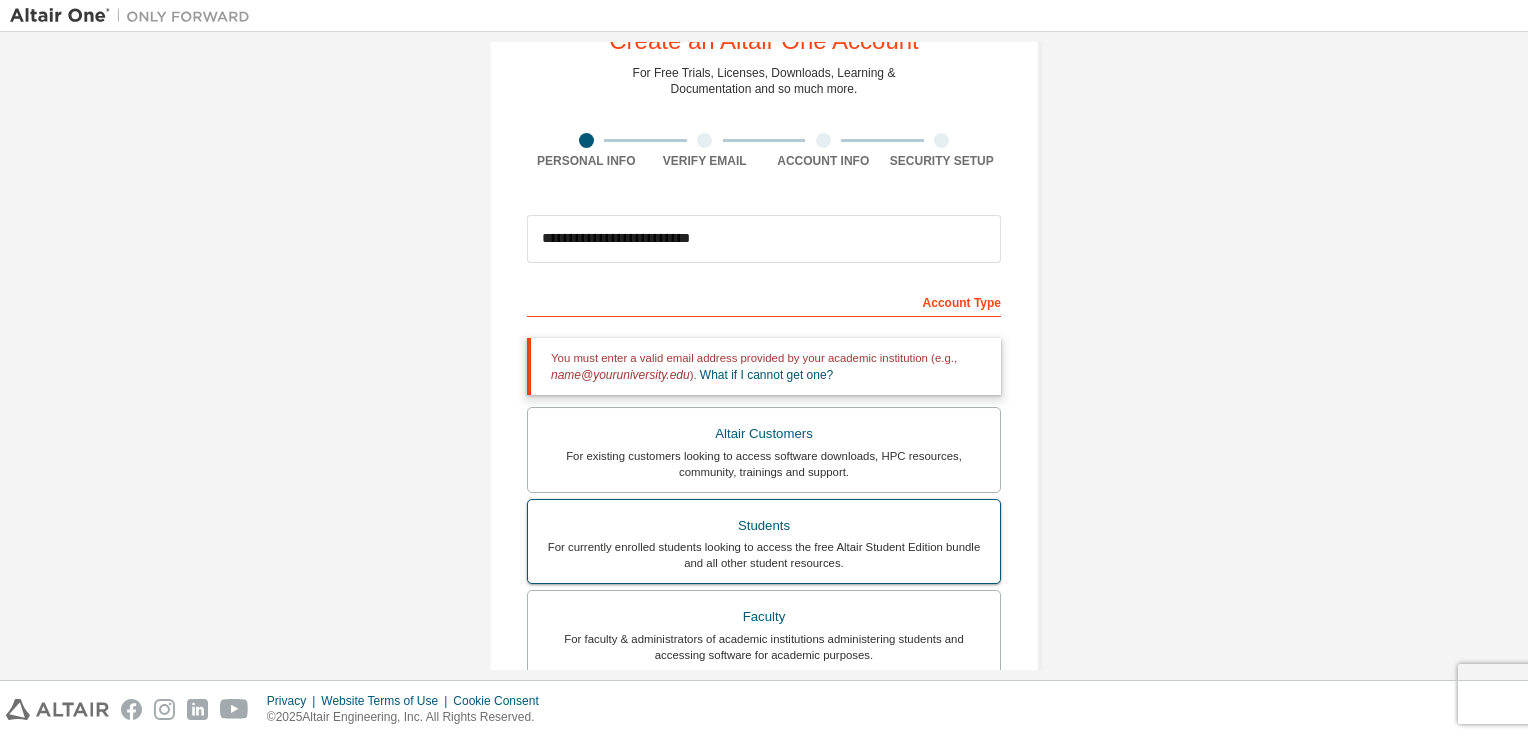click on "For currently enrolled students looking to access the free Altair Student Edition bundle and all other student resources." at bounding box center [764, 555] 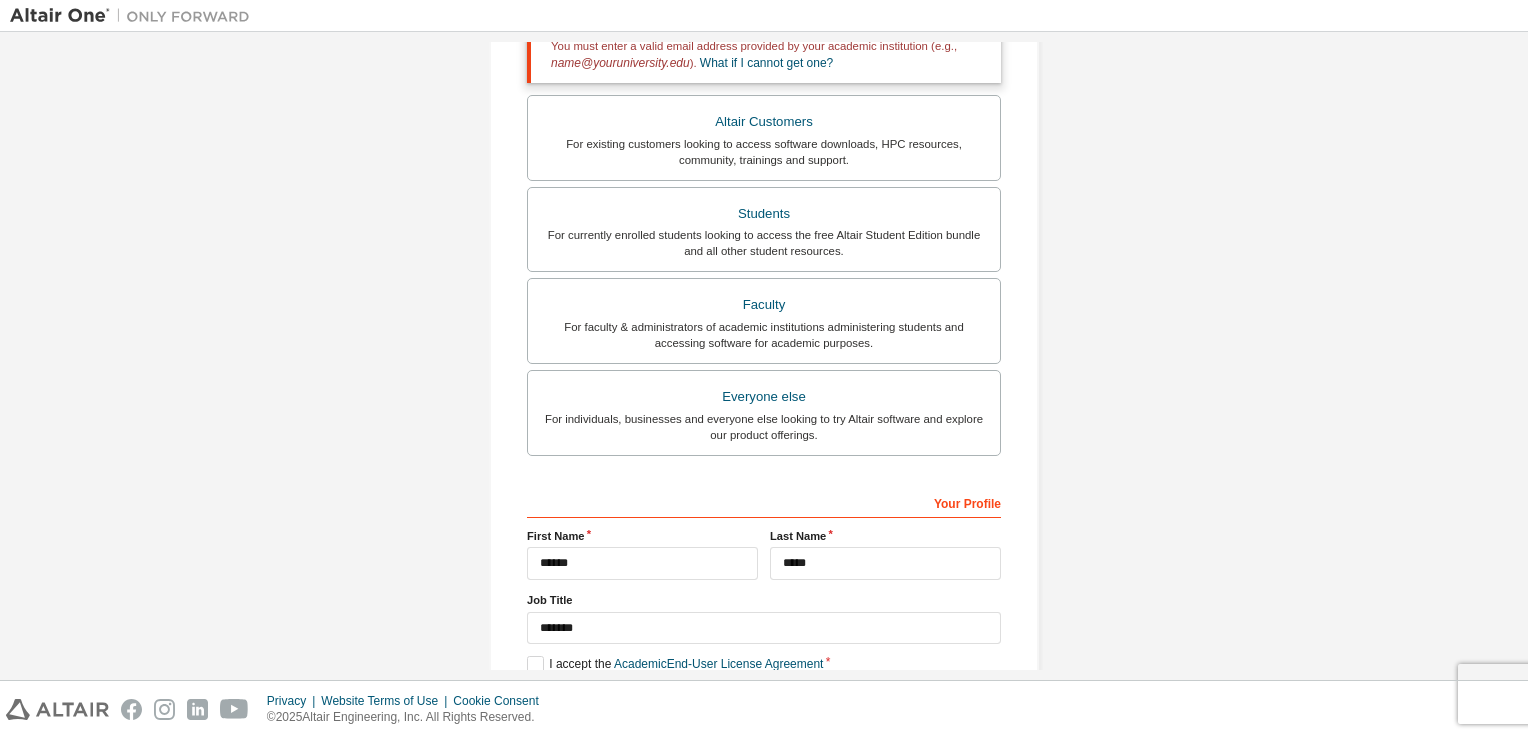 scroll, scrollTop: 495, scrollLeft: 0, axis: vertical 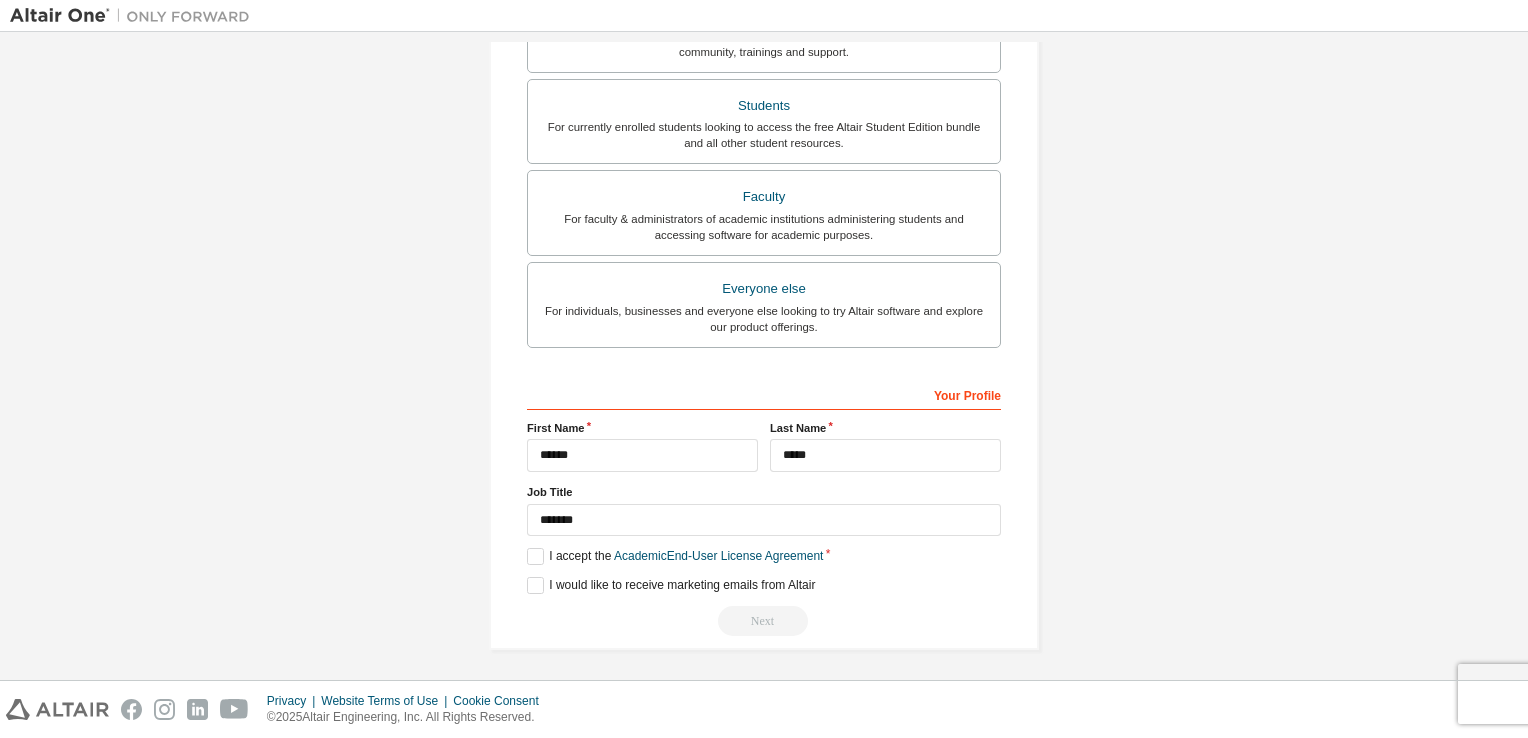 click on "Next" at bounding box center (764, 621) 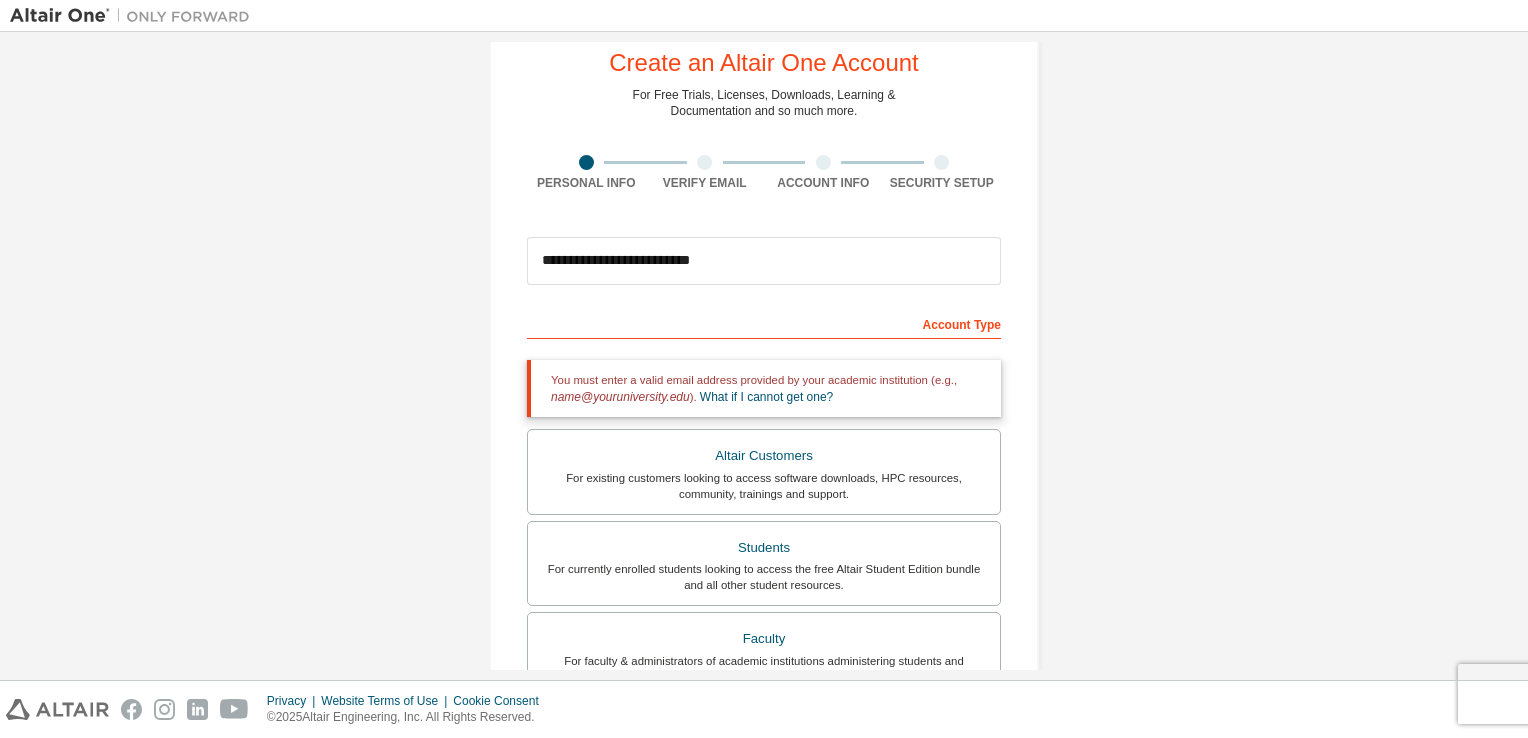 scroll, scrollTop: 34, scrollLeft: 0, axis: vertical 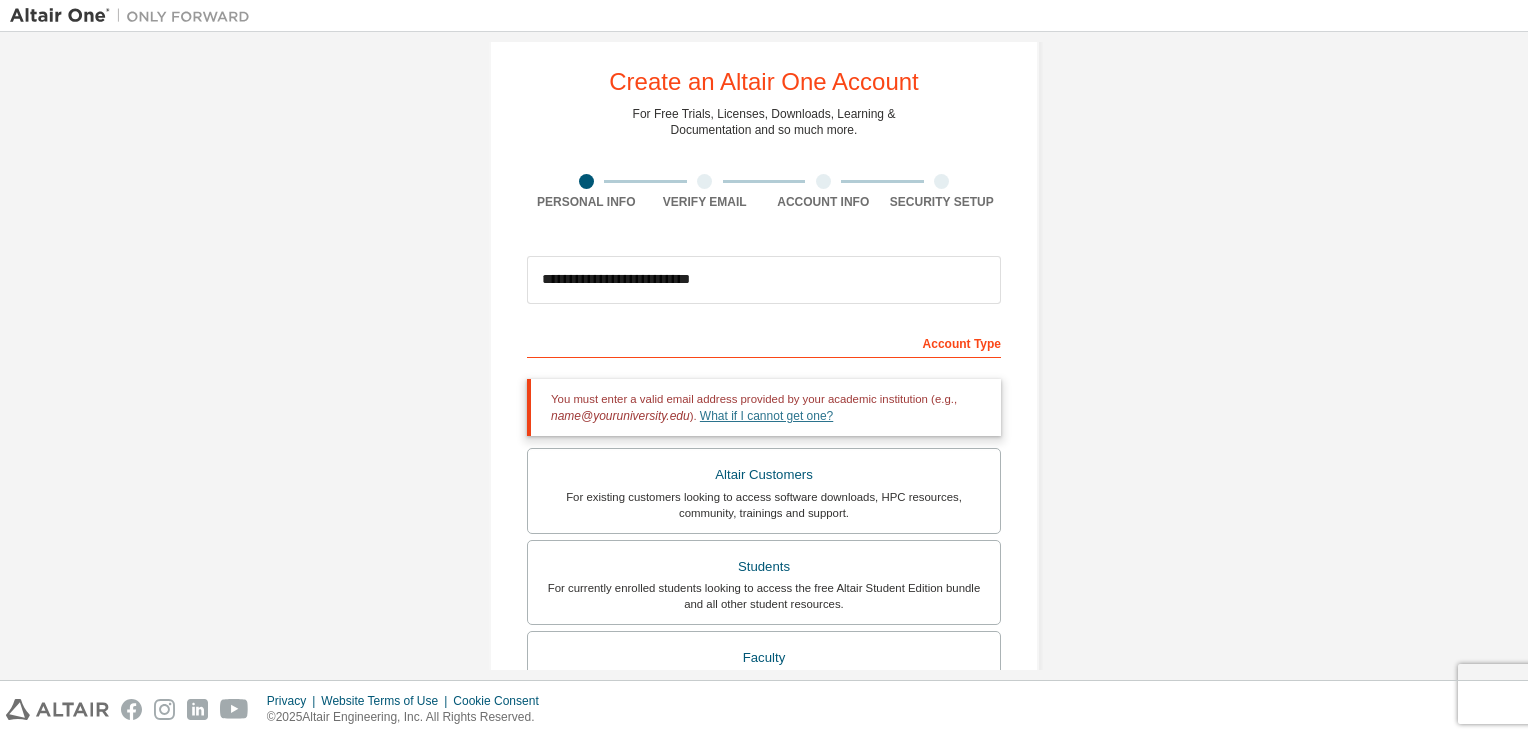 click on "What if I cannot get one?" at bounding box center (766, 416) 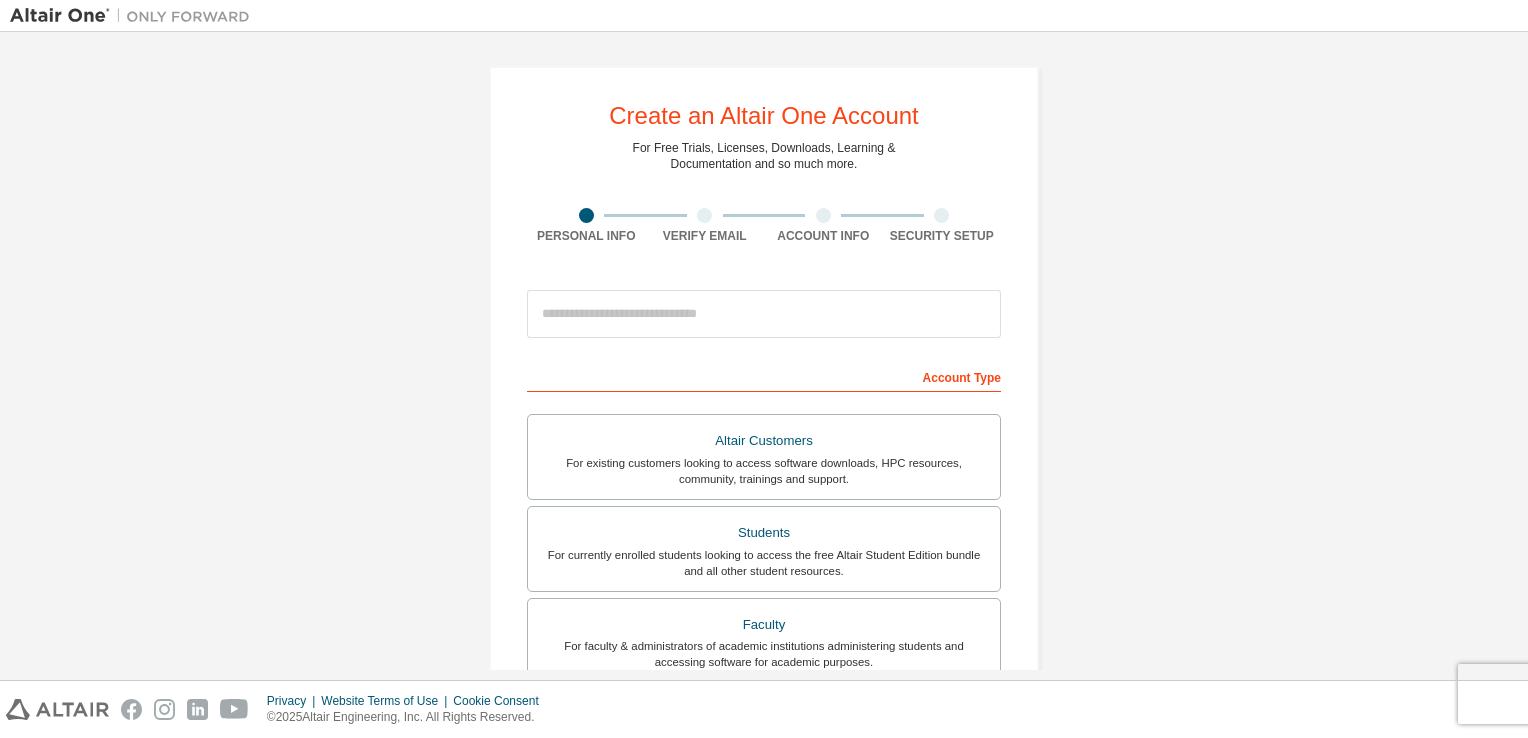 scroll, scrollTop: 0, scrollLeft: 0, axis: both 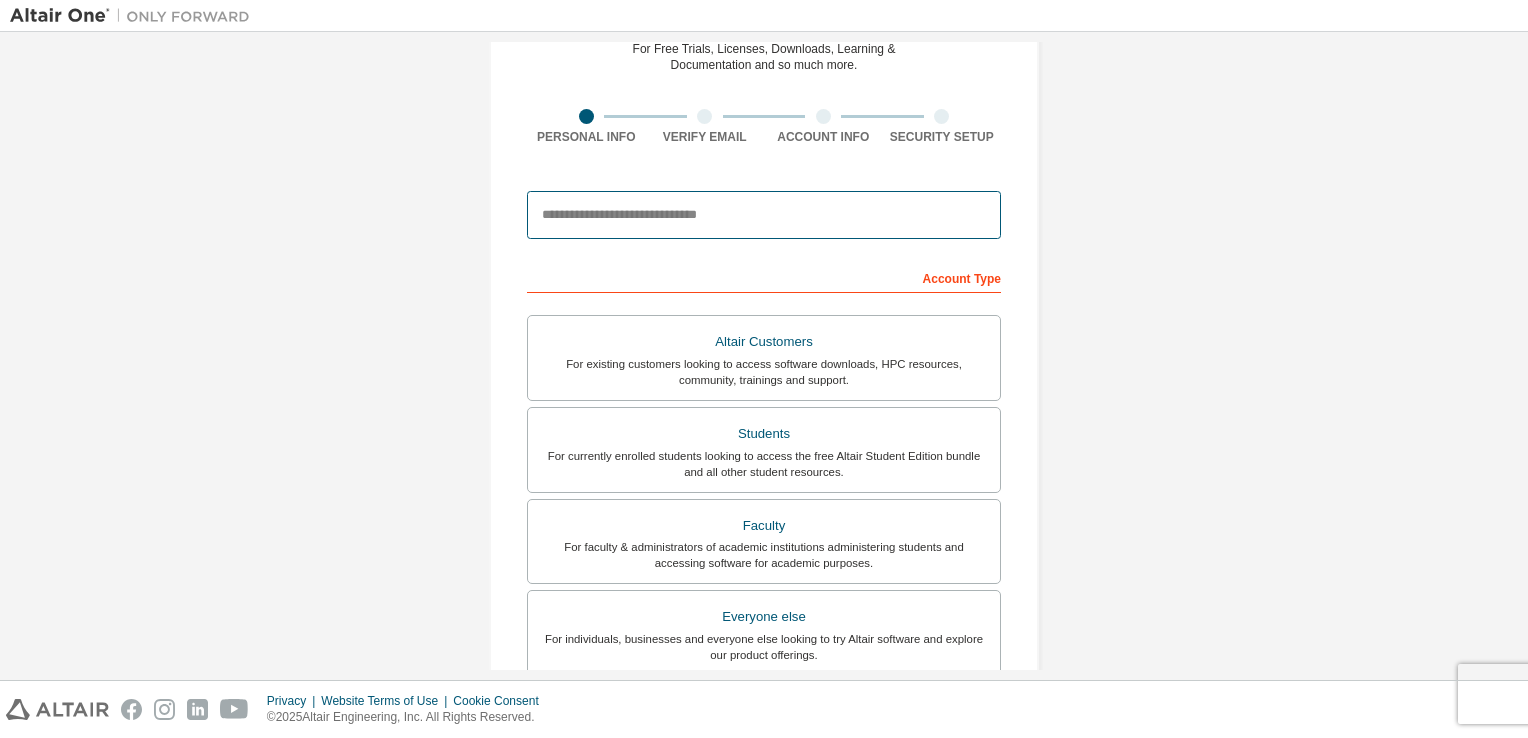 click at bounding box center (764, 215) 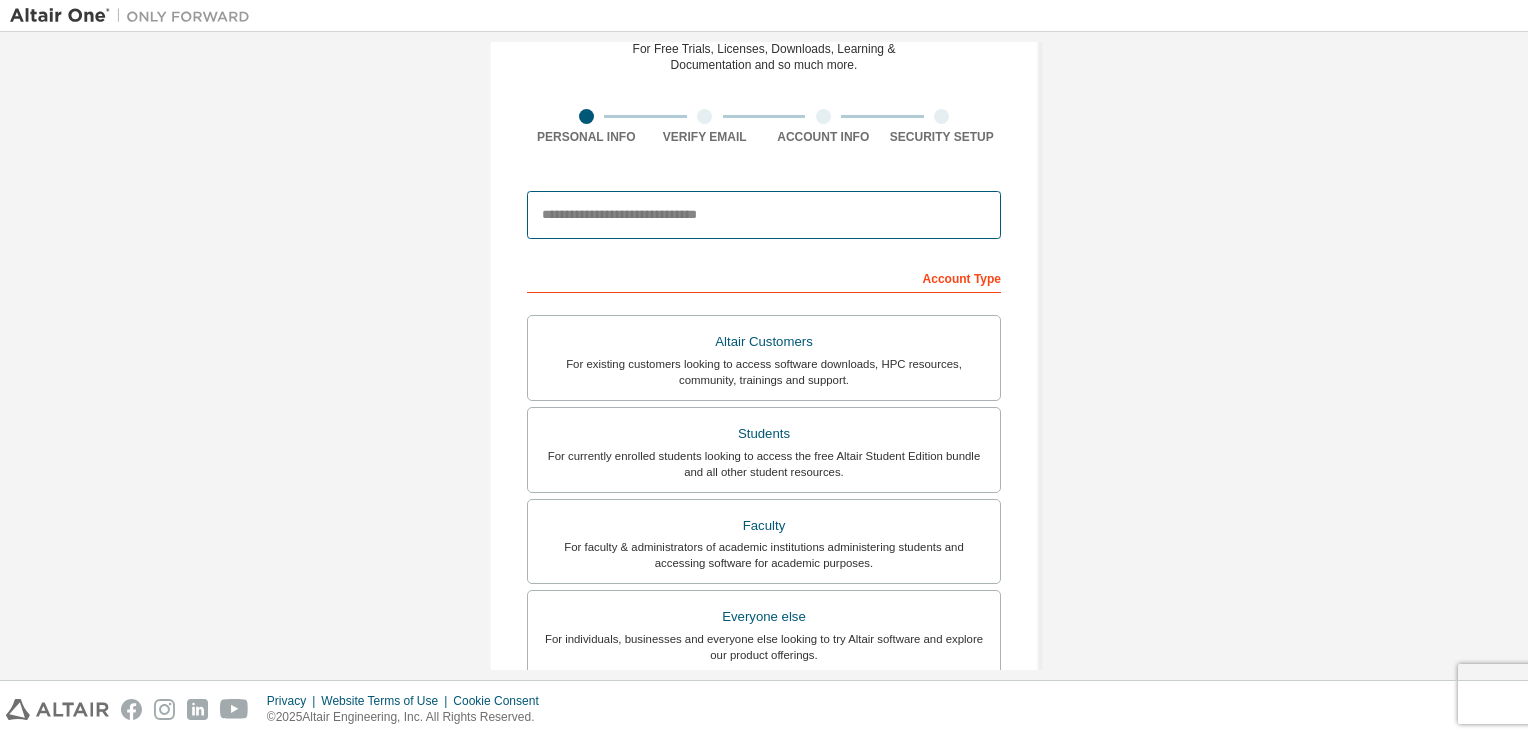 type on "**********" 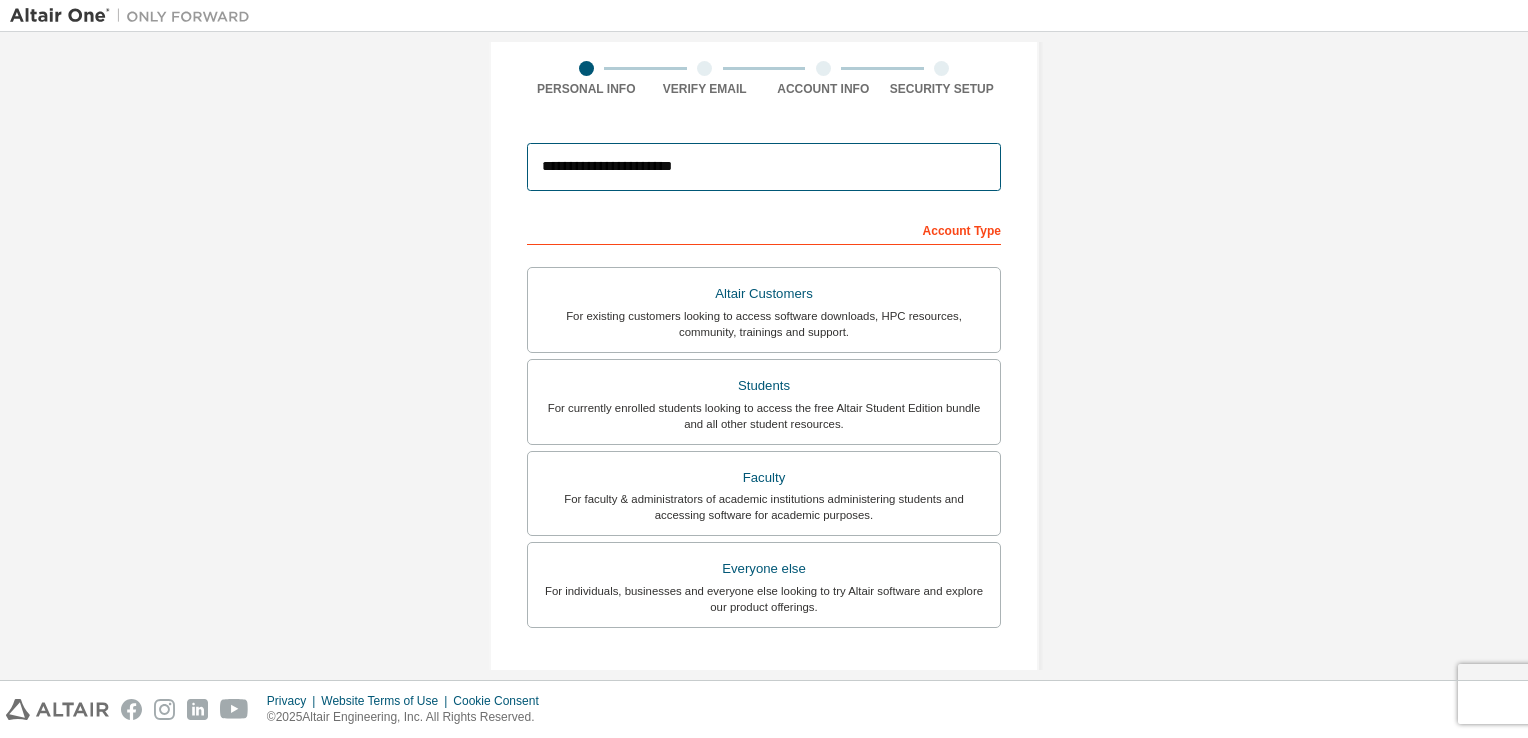 scroll, scrollTop: 127, scrollLeft: 0, axis: vertical 